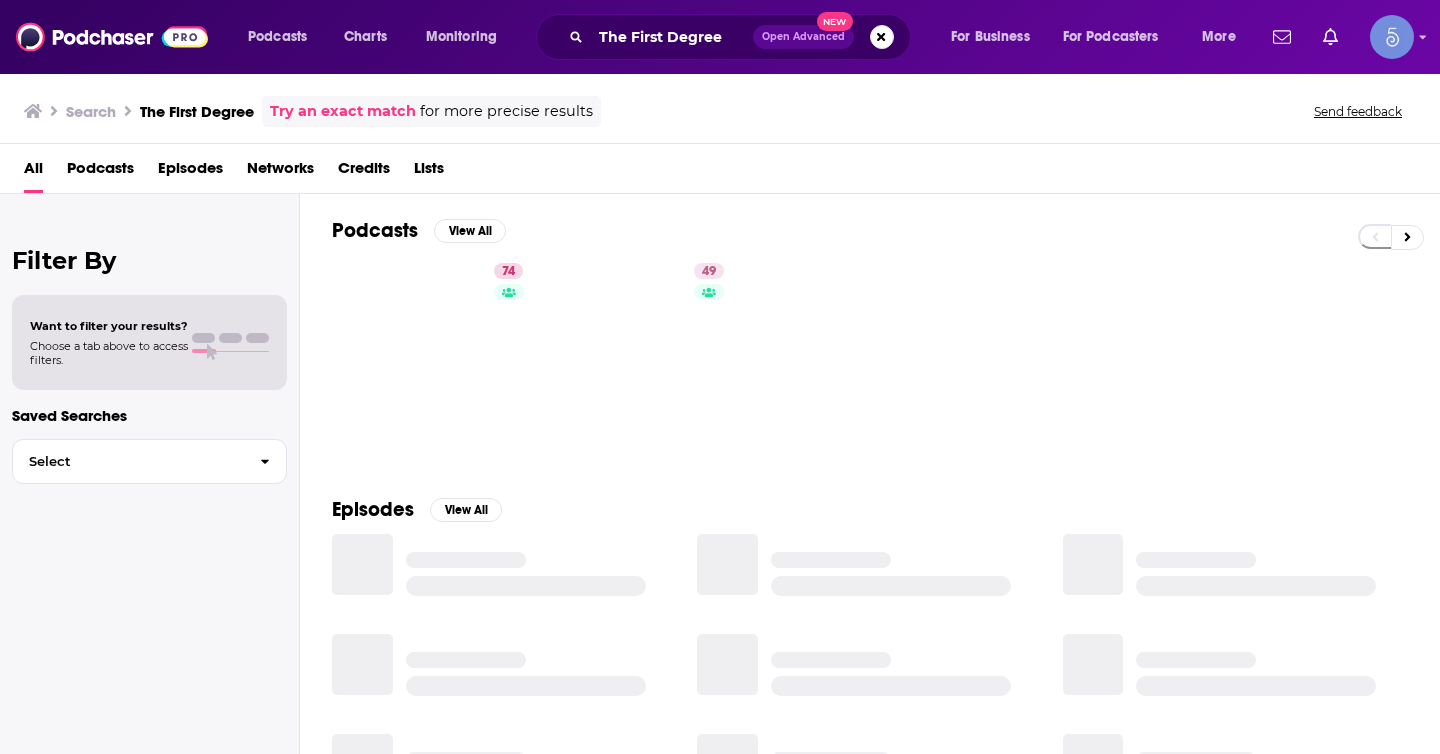 scroll, scrollTop: 0, scrollLeft: 0, axis: both 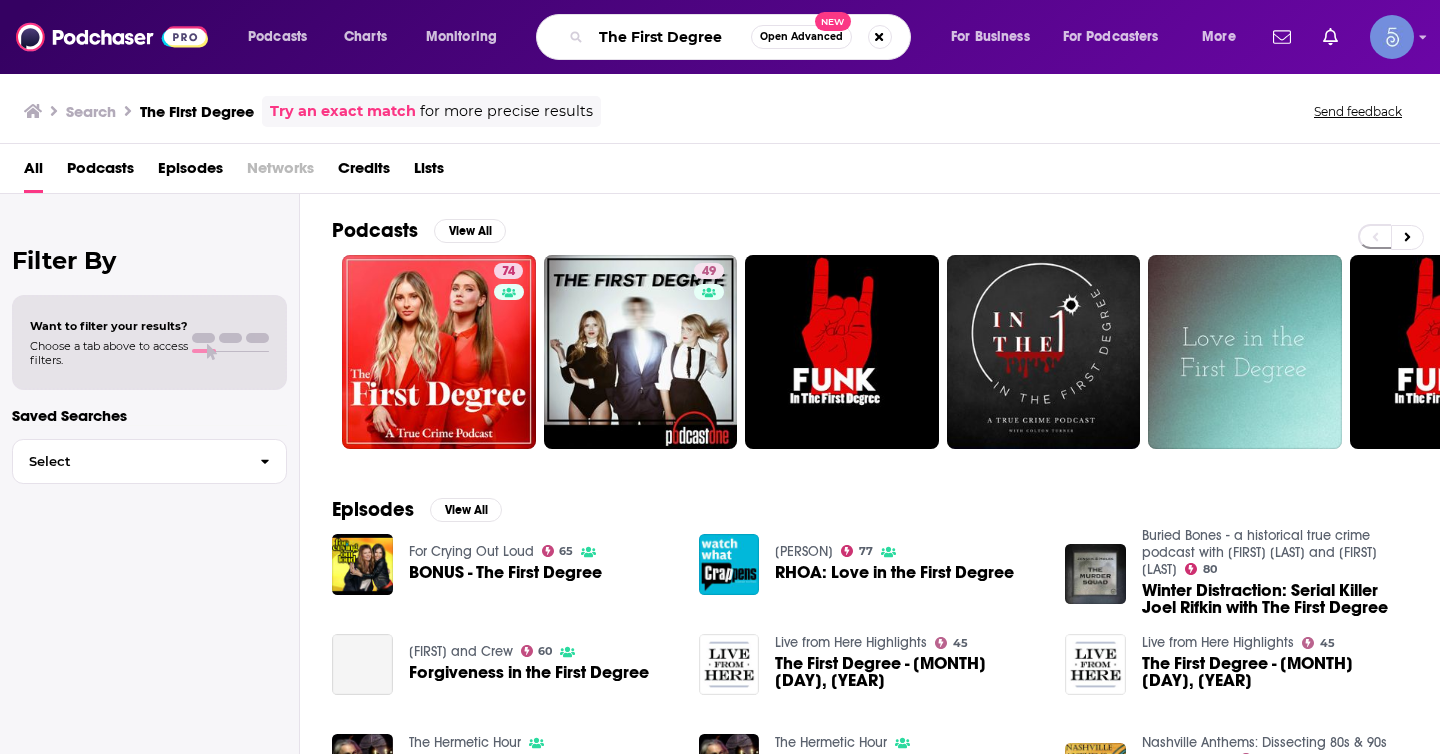 click on "The First Degree" at bounding box center [671, 37] 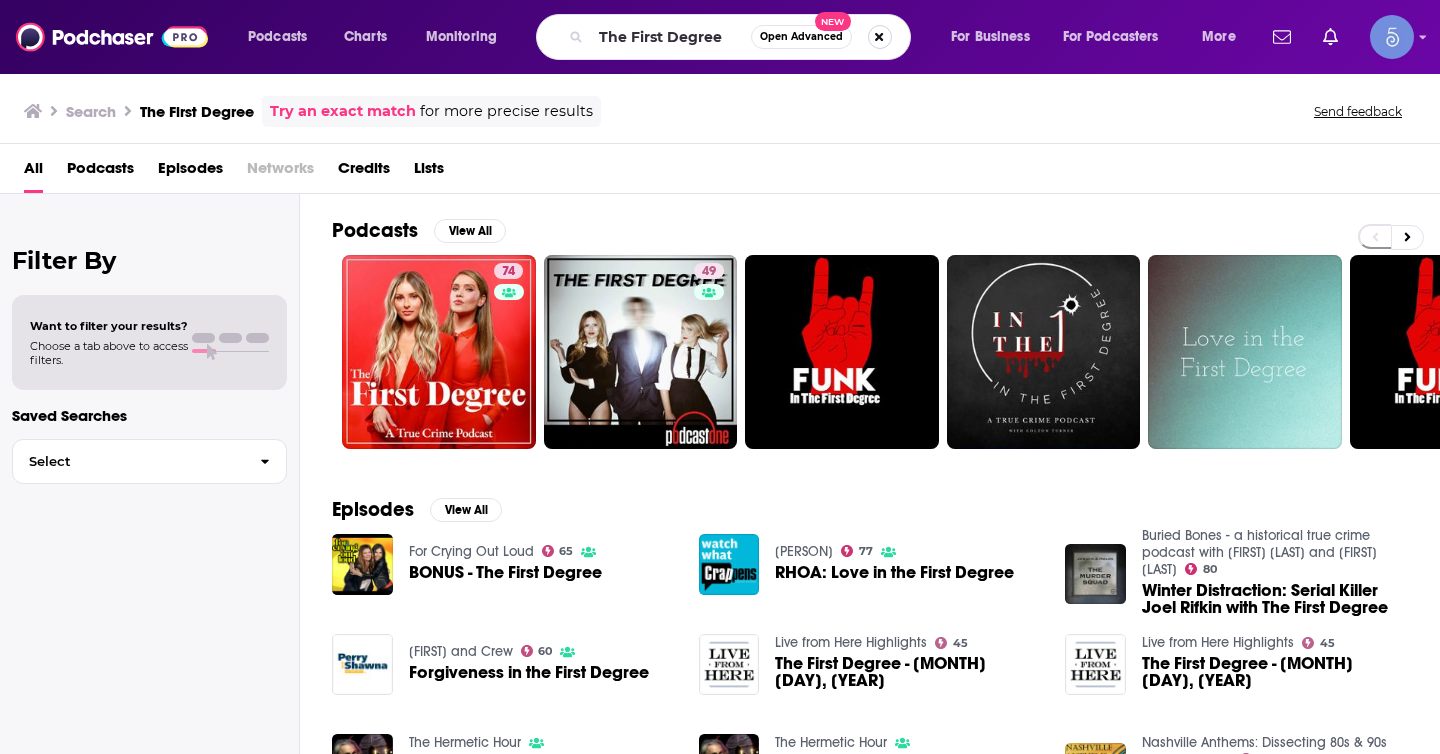 click at bounding box center [880, 37] 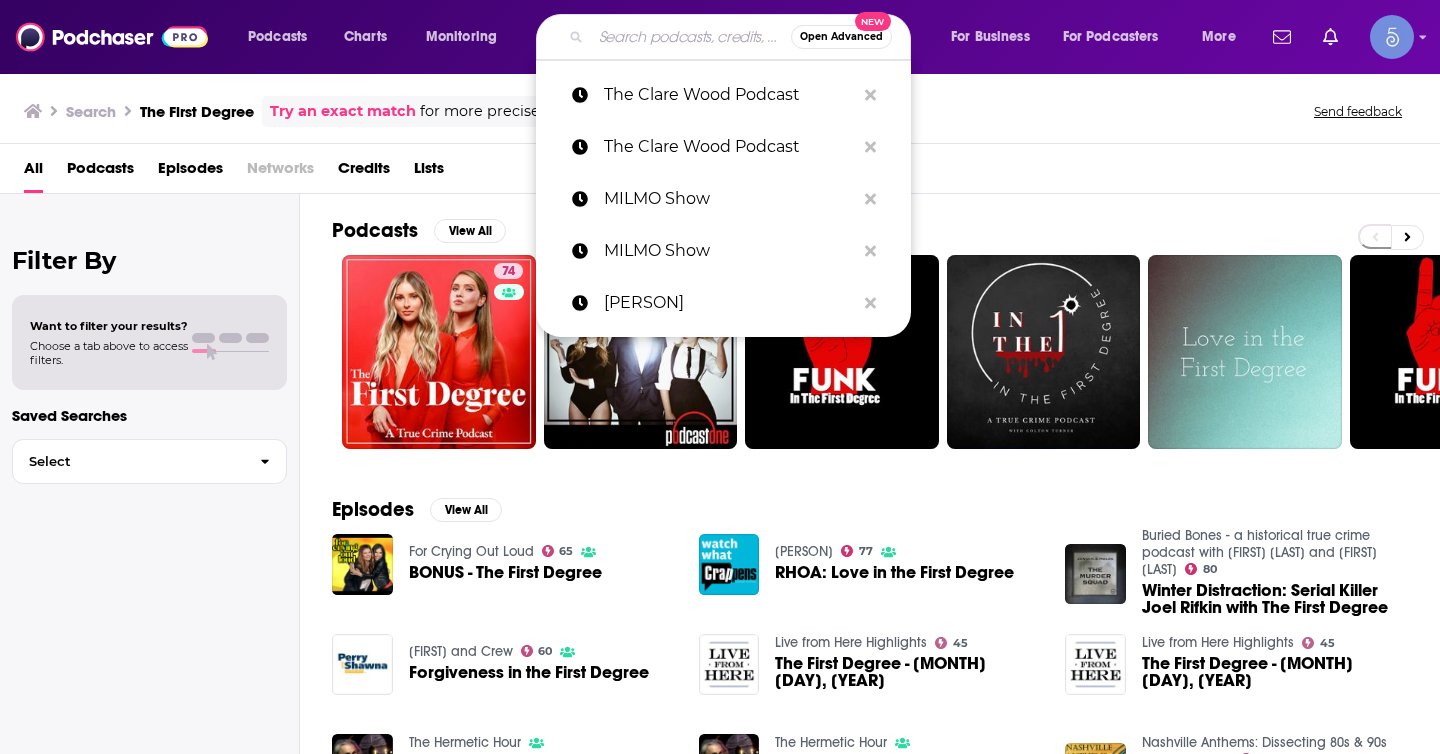 click at bounding box center [691, 37] 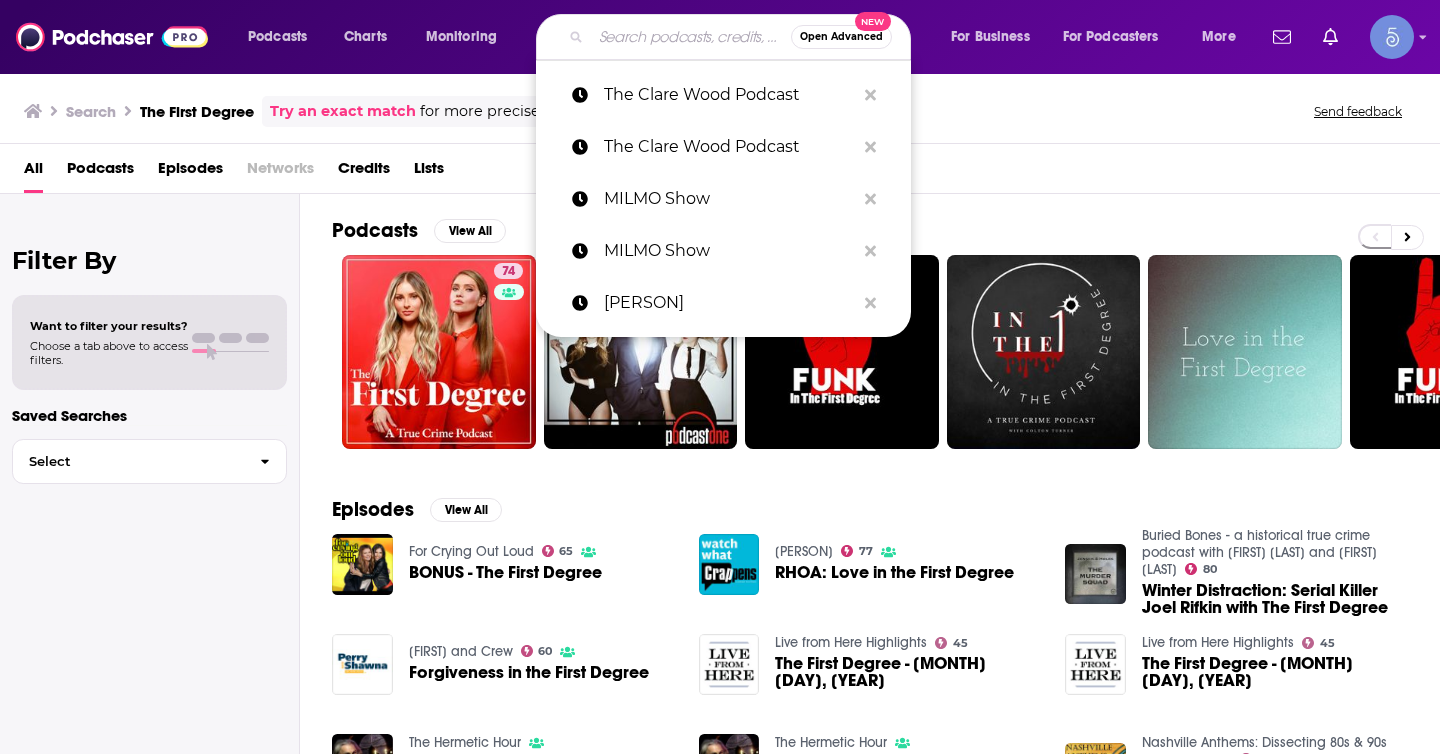 paste on "the choose your soul podcast" 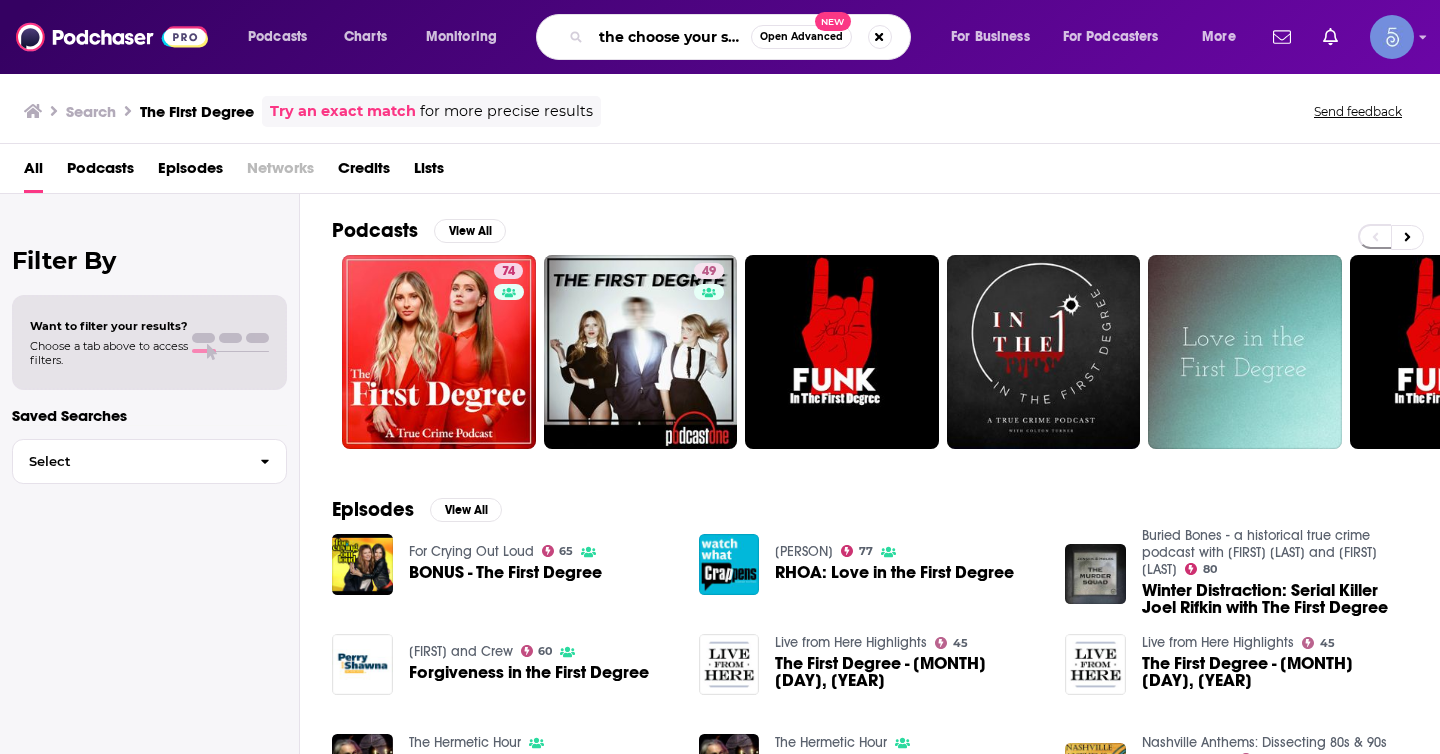 scroll, scrollTop: 0, scrollLeft: 73, axis: horizontal 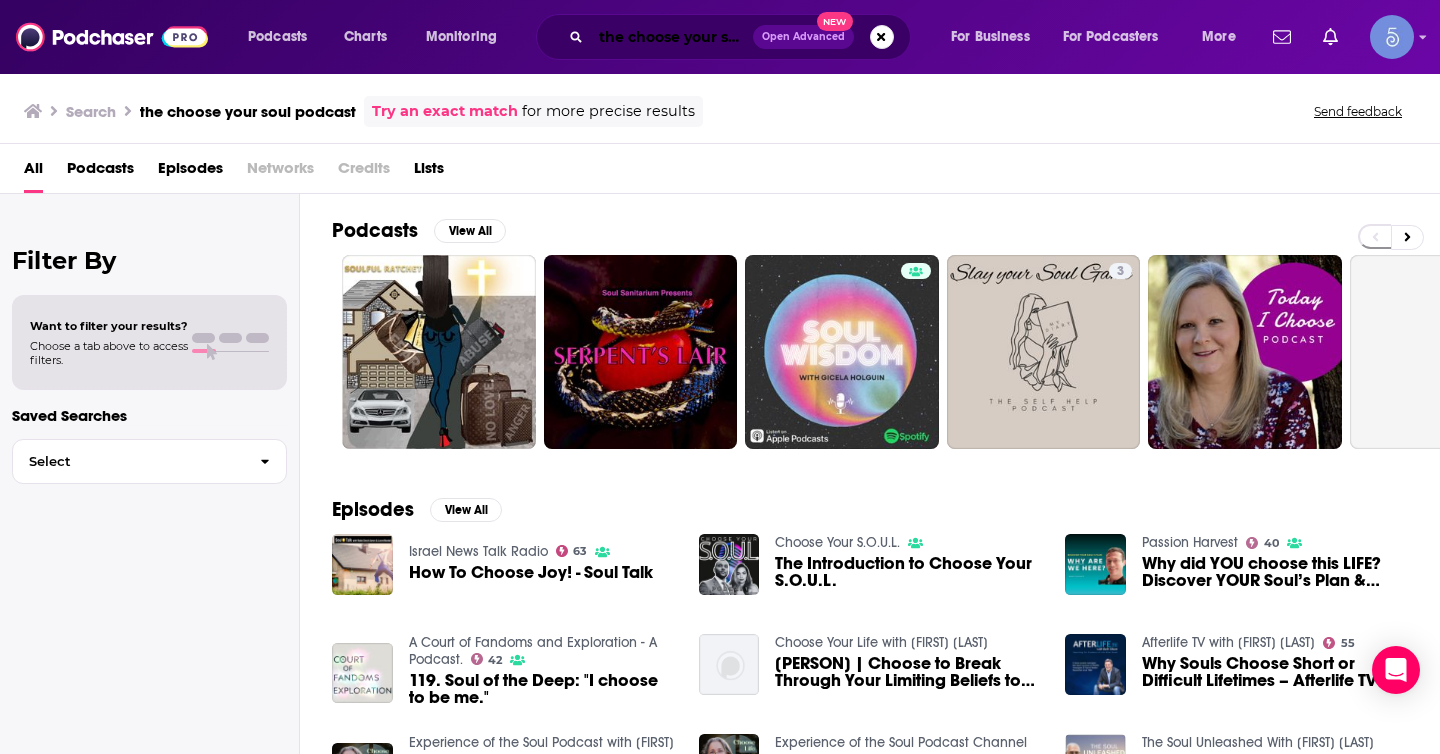 click on "the choose your soul podcast" at bounding box center [672, 37] 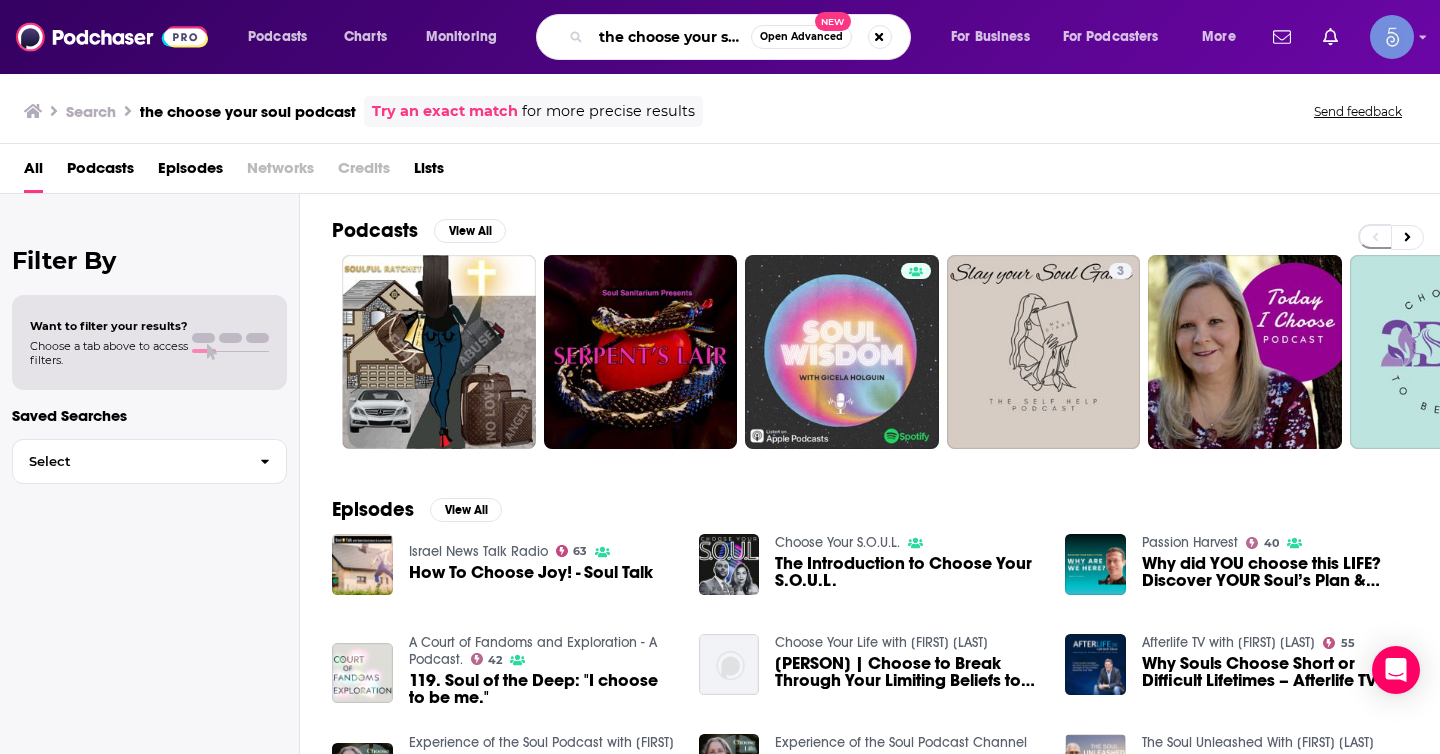 click on "the choose your soul podcast" at bounding box center [671, 37] 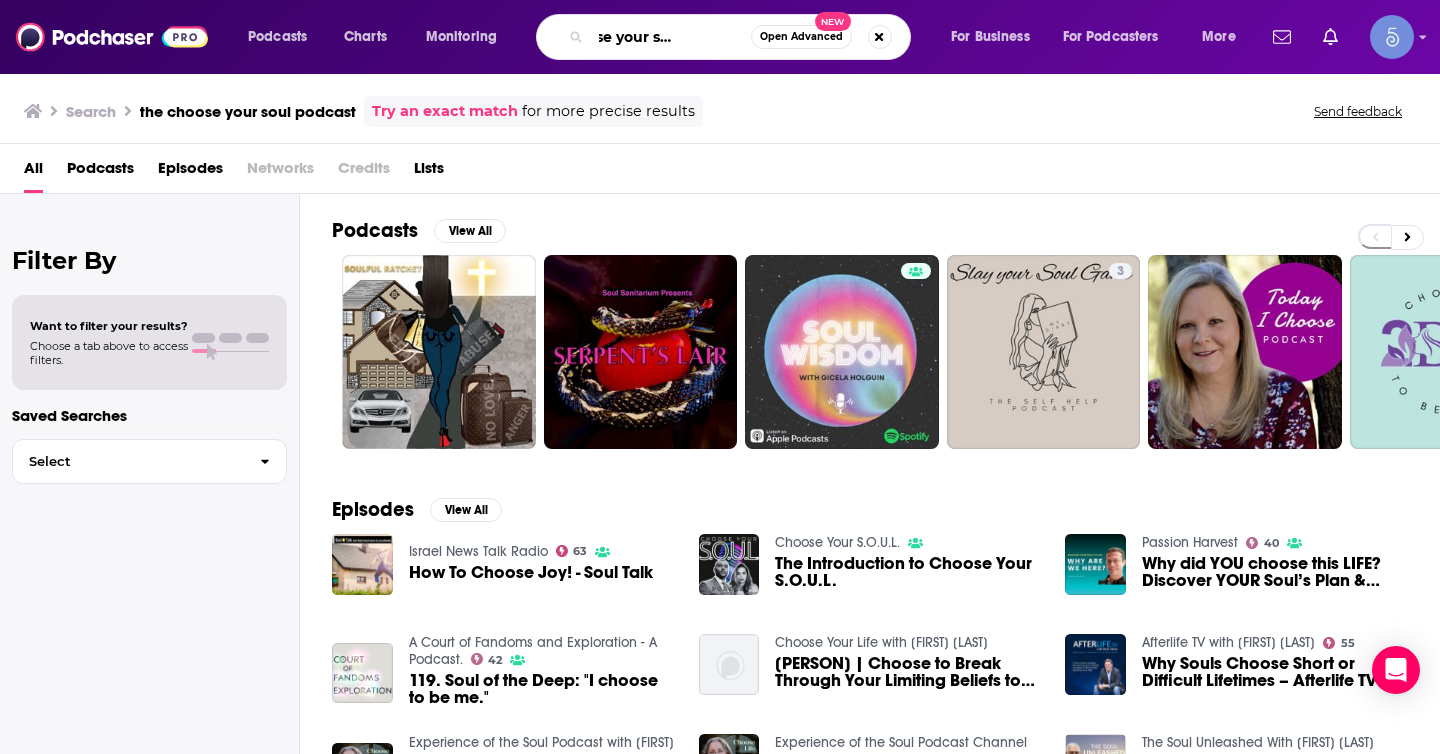 scroll, scrollTop: 0, scrollLeft: 67, axis: horizontal 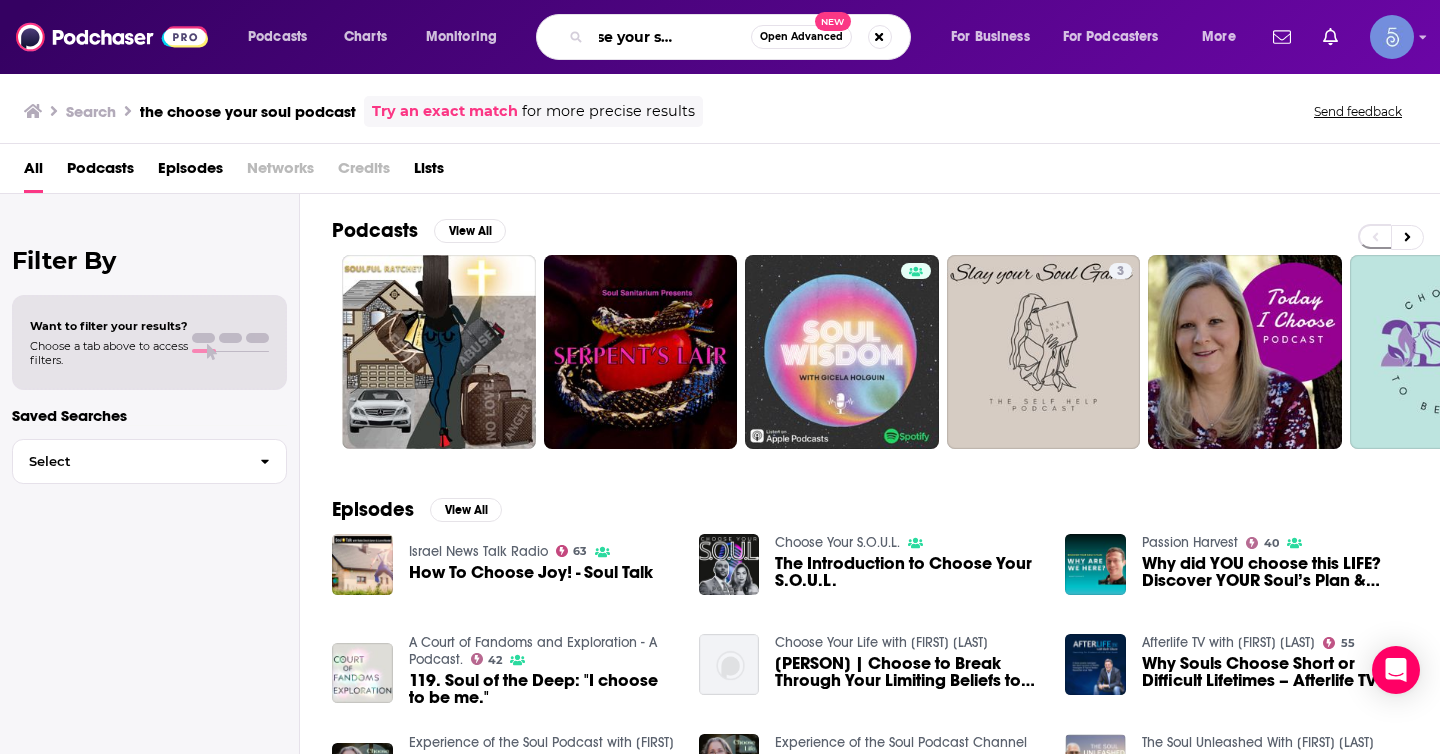 type on "the choose your s.o.u.l podcast" 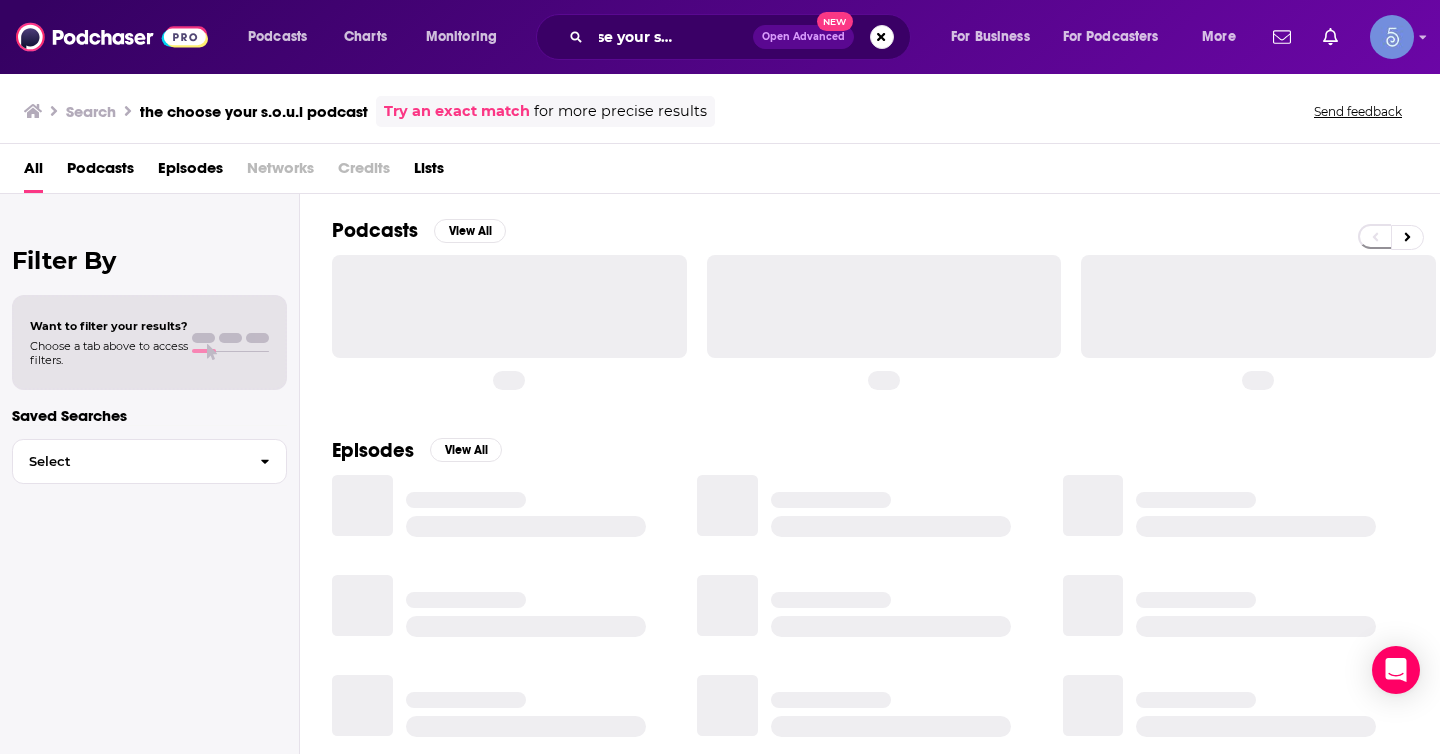 scroll, scrollTop: 0, scrollLeft: 0, axis: both 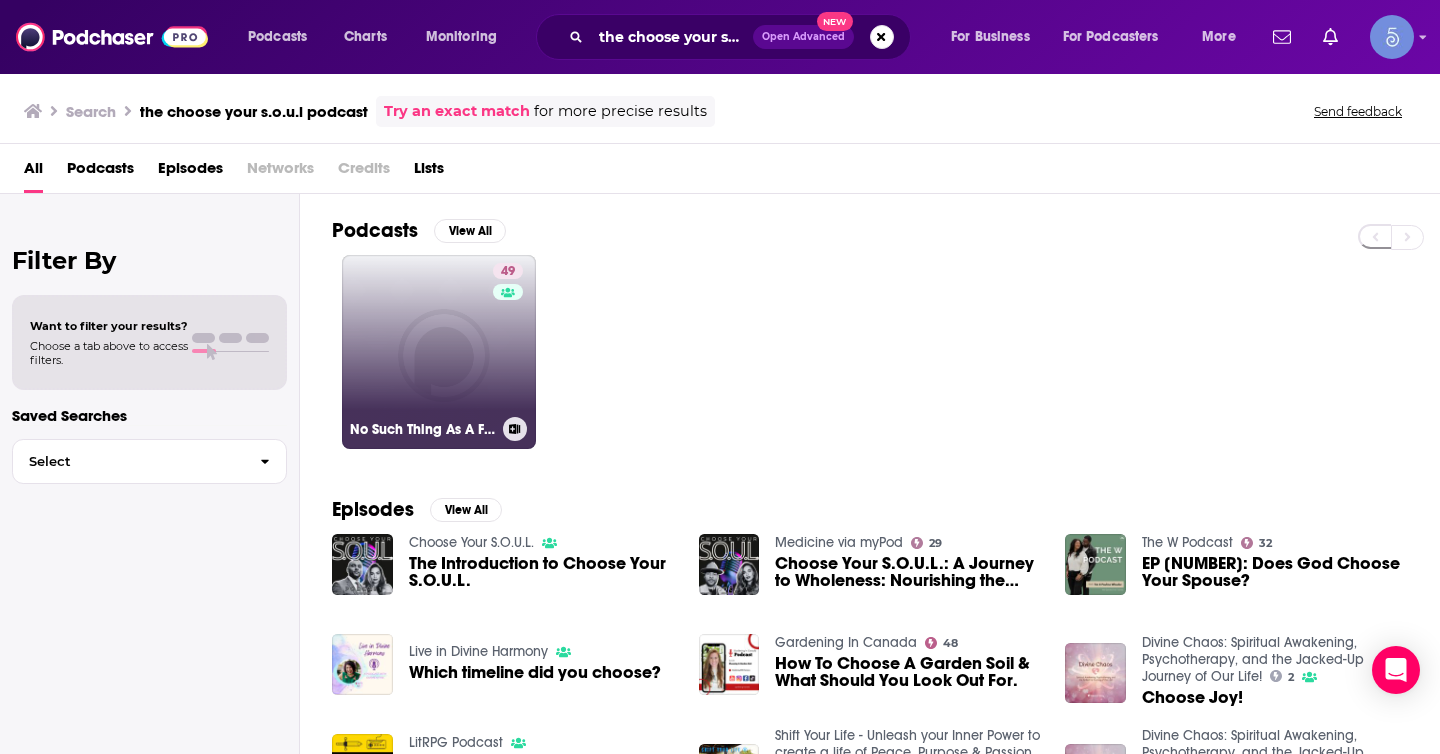 click on "49" at bounding box center [510, 340] 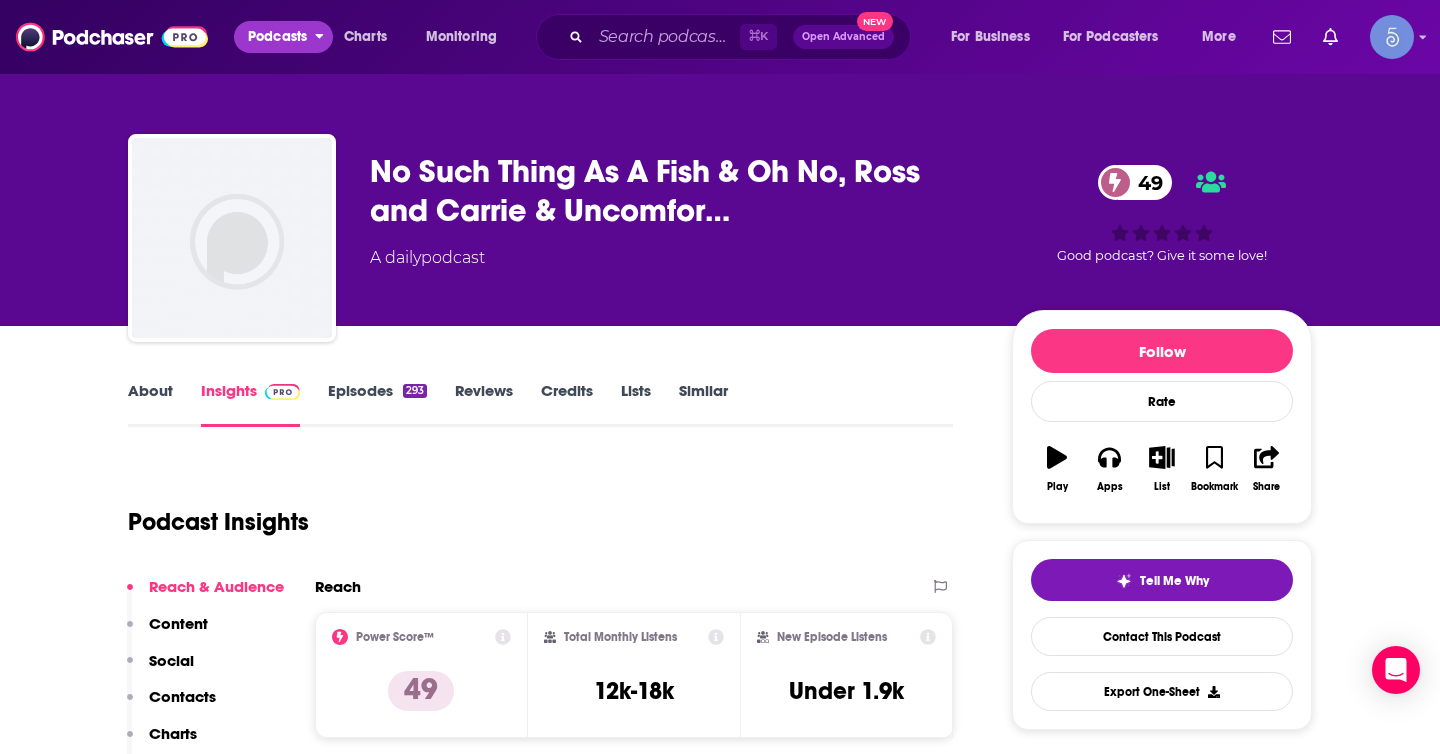click on "Podcasts" at bounding box center [277, 37] 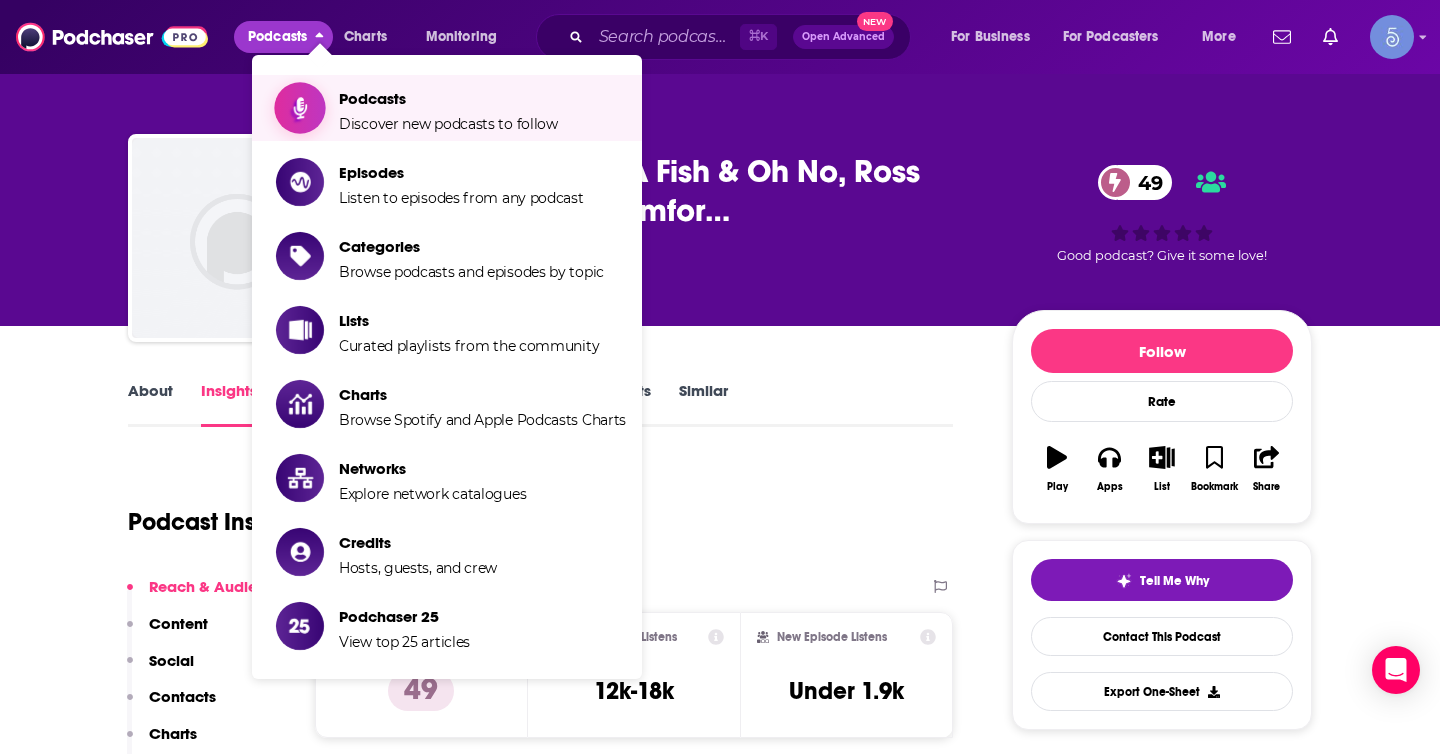 click on "Discover new podcasts to follow" at bounding box center [448, 124] 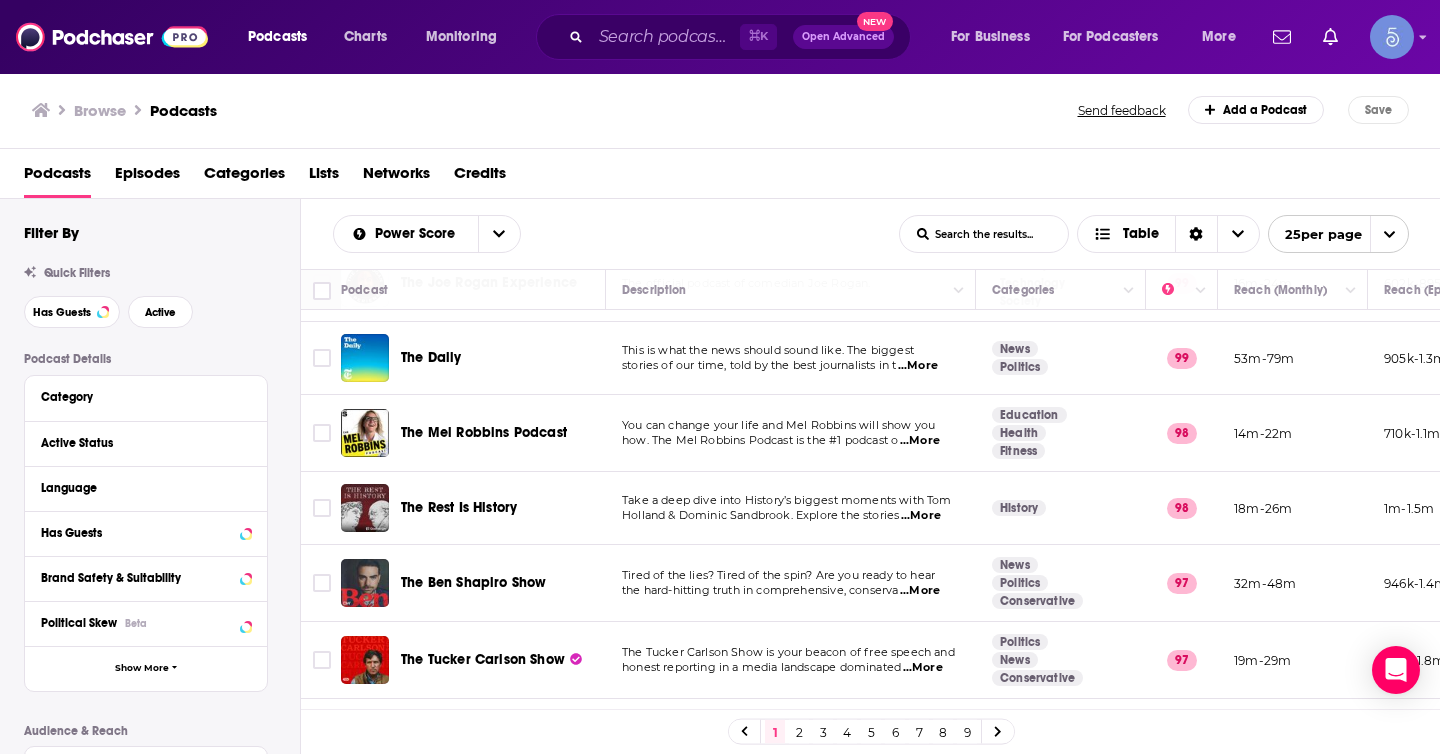 scroll, scrollTop: 368, scrollLeft: 0, axis: vertical 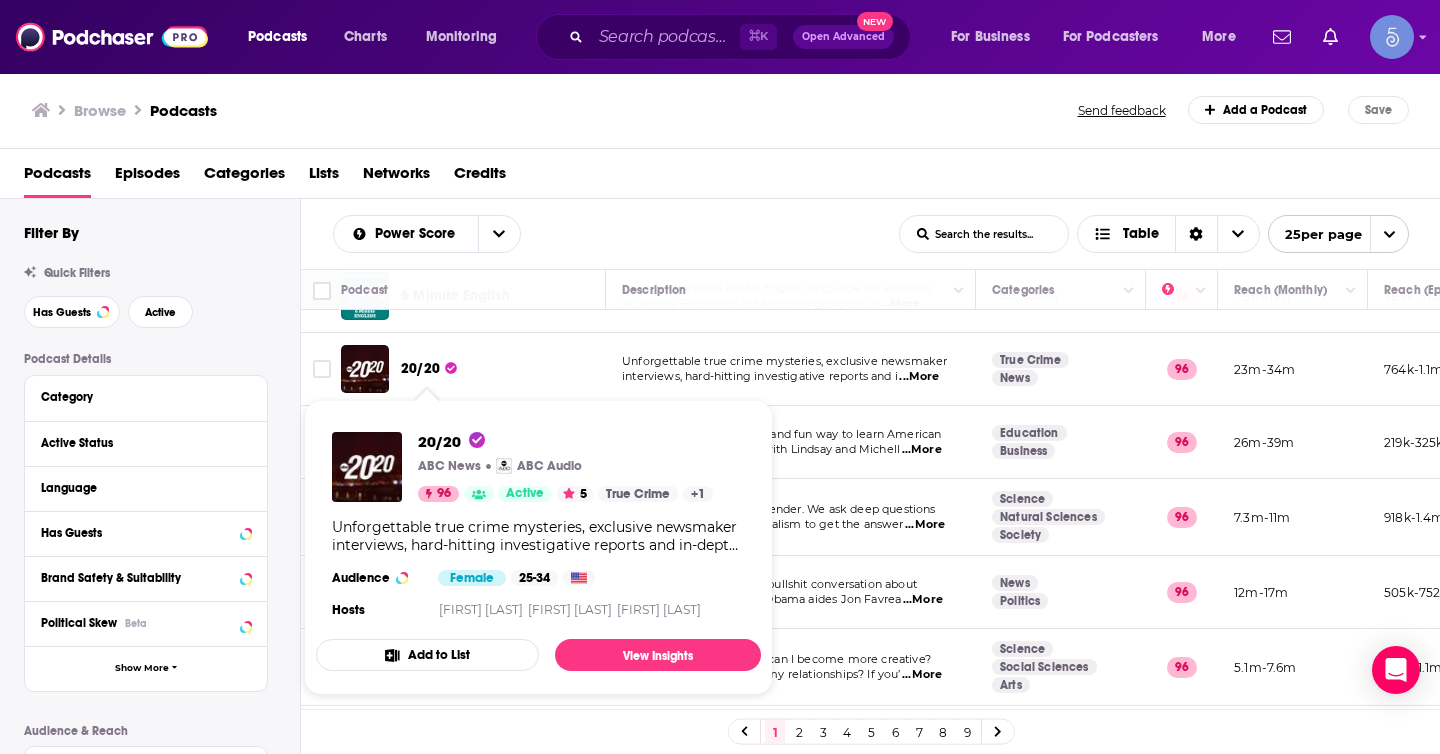 click on "20/20" at bounding box center [420, 368] 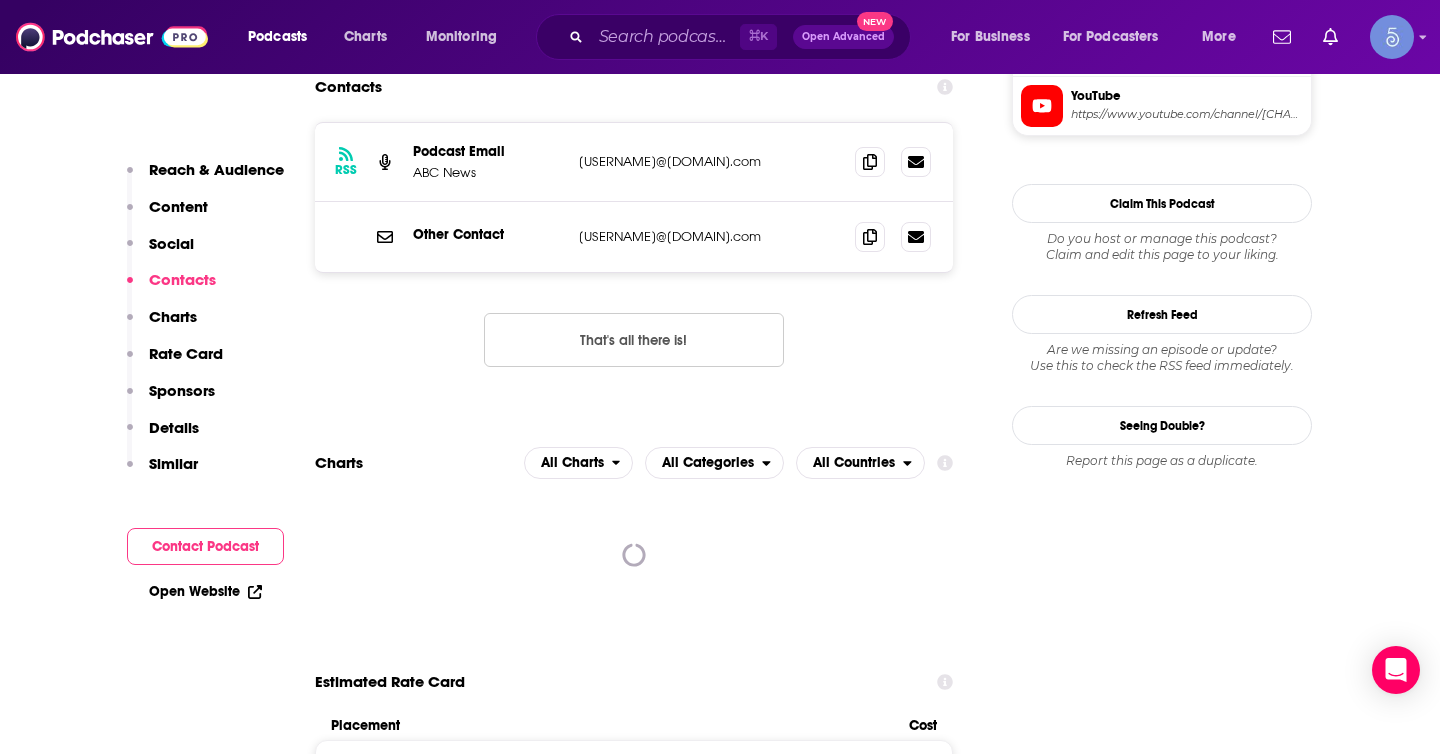 scroll, scrollTop: 2106, scrollLeft: 0, axis: vertical 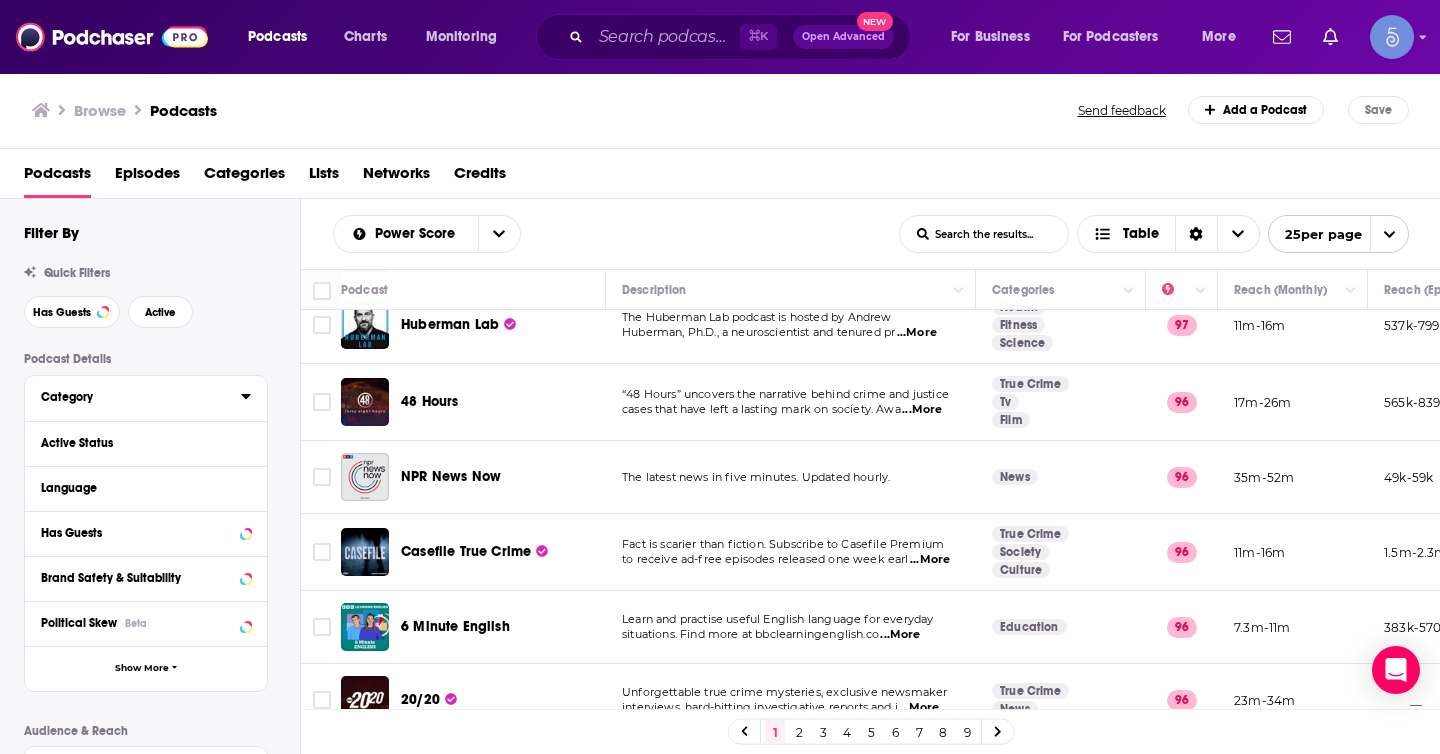 click on "Category" at bounding box center [141, 396] 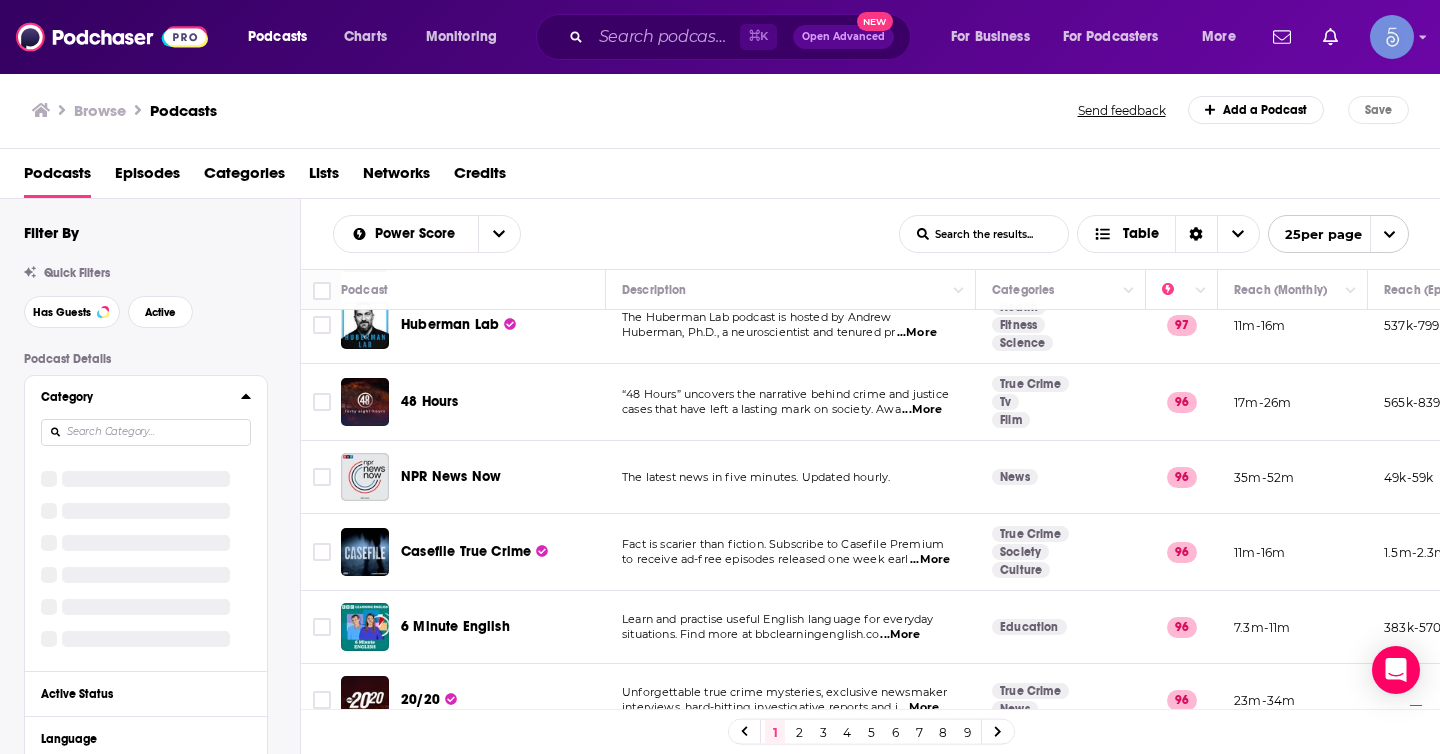 click at bounding box center (146, 432) 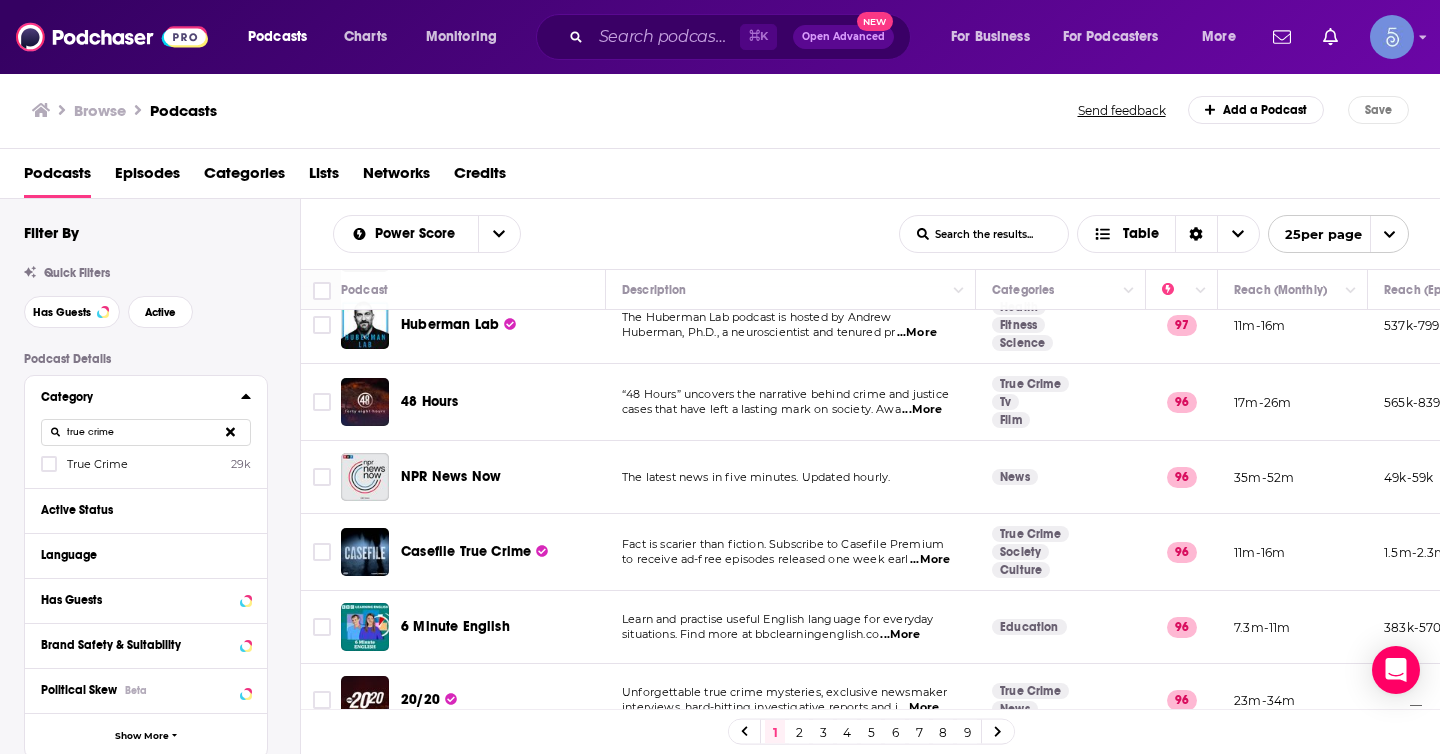 type on "true crime" 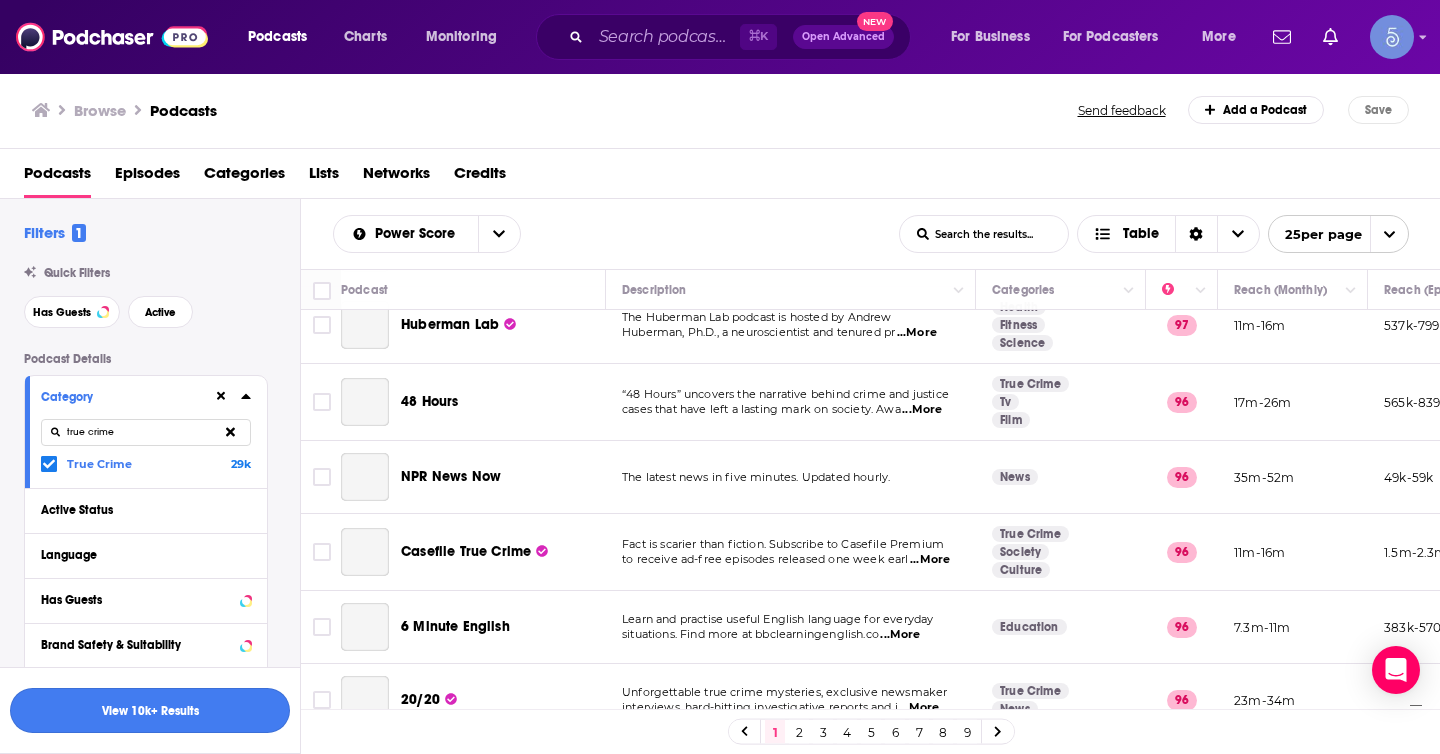 click on "View 10k+ Results" at bounding box center (150, 710) 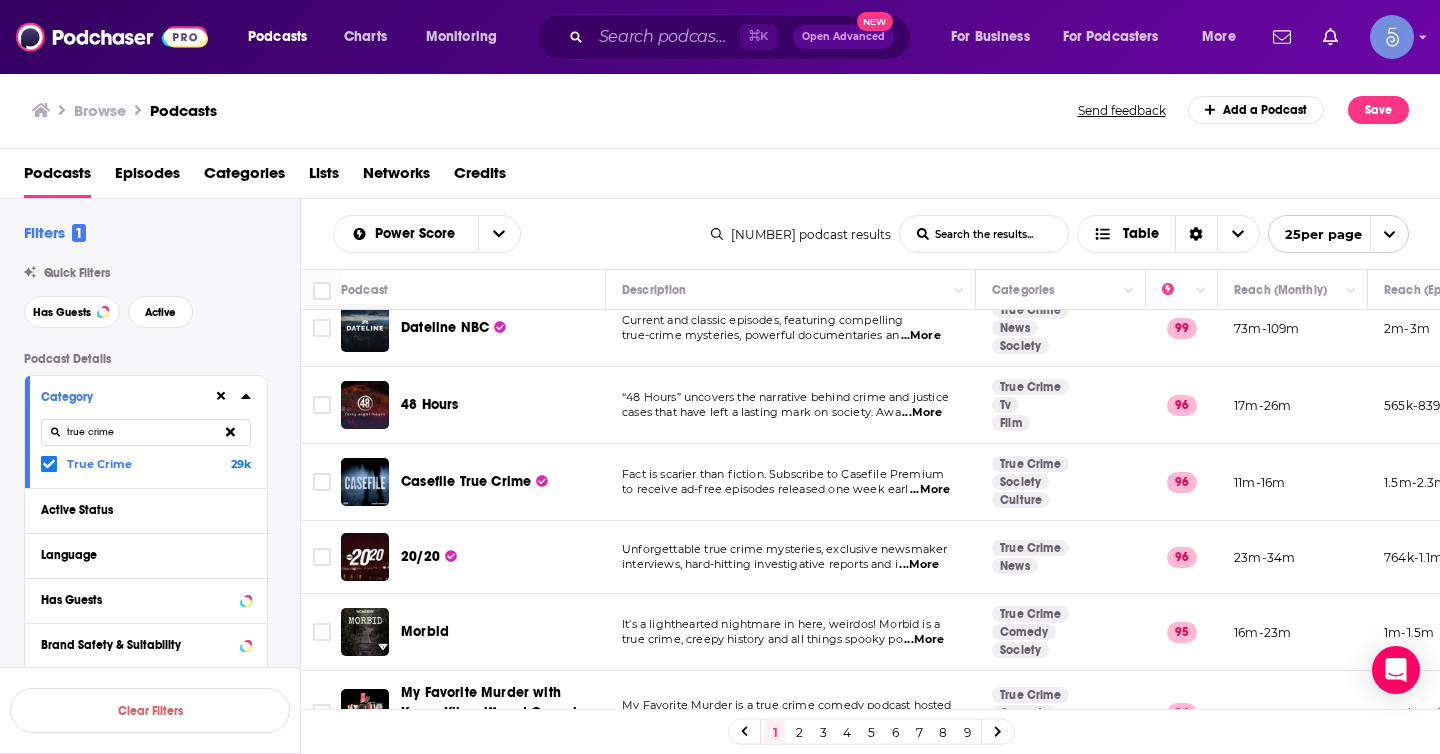 scroll, scrollTop: 102, scrollLeft: 0, axis: vertical 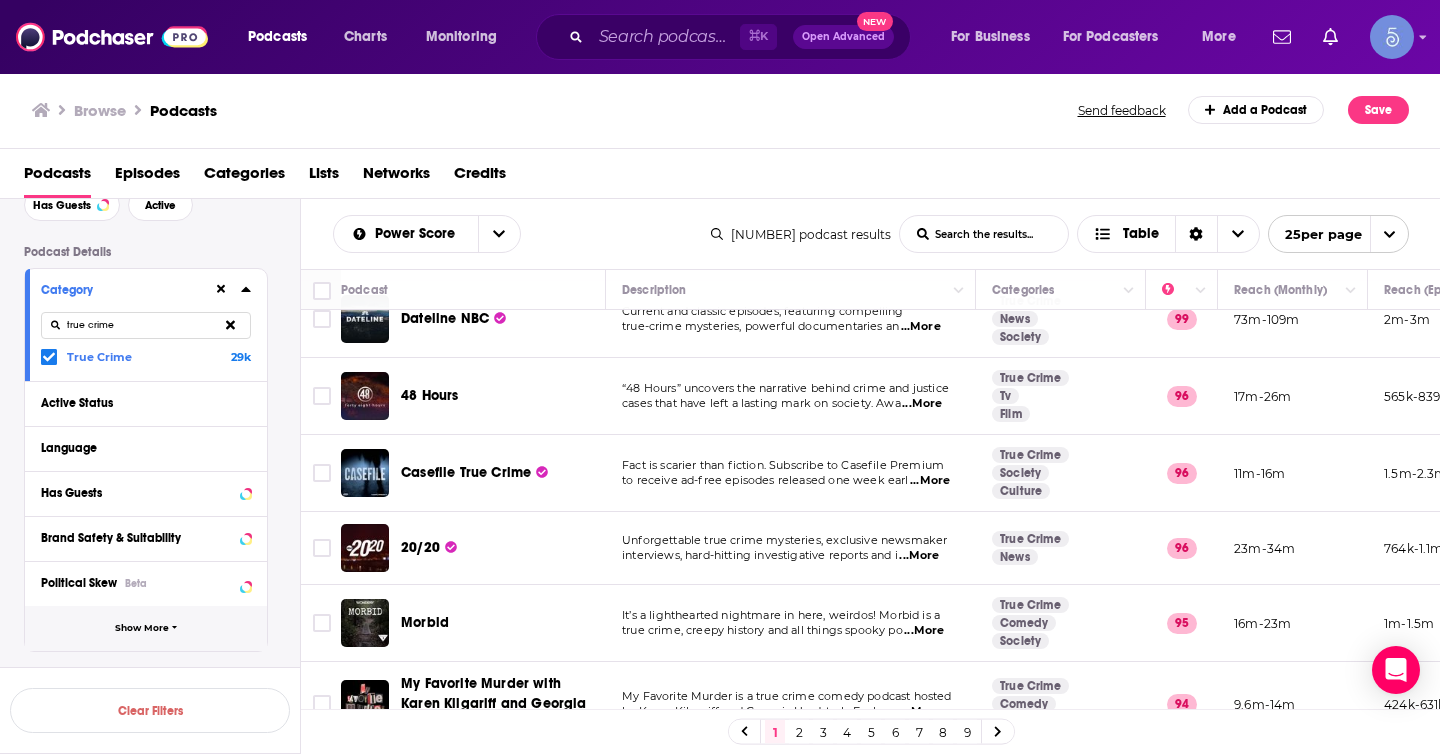 click on "Show More" at bounding box center [146, 628] 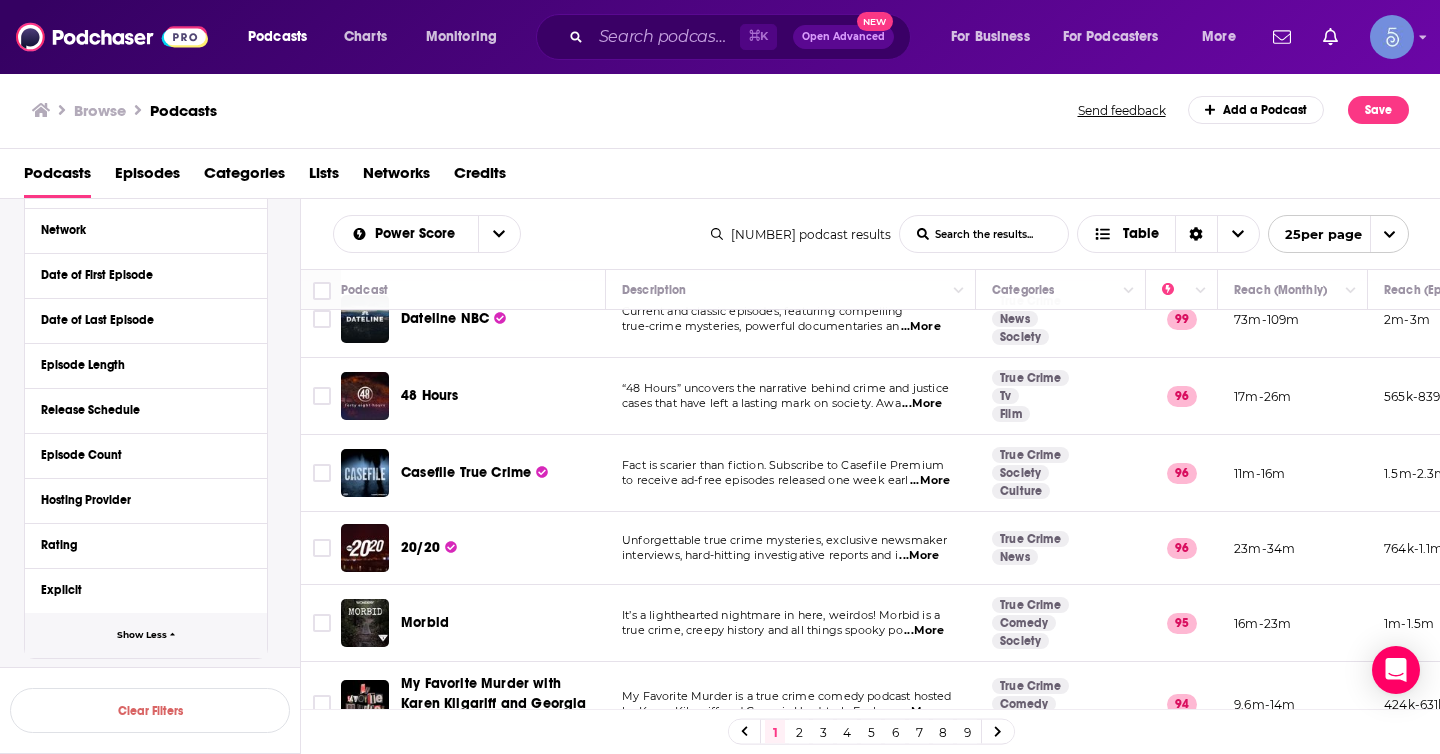 scroll, scrollTop: 513, scrollLeft: 0, axis: vertical 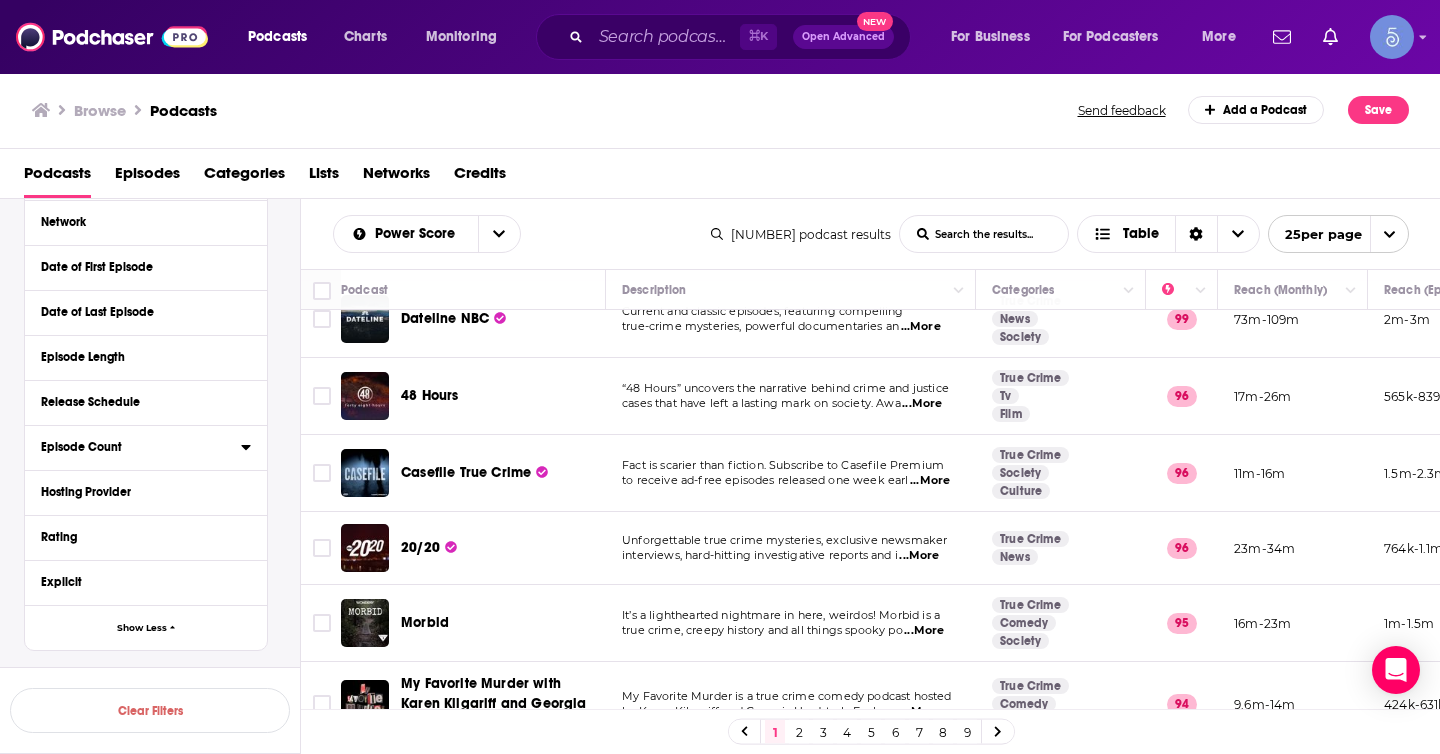 click on "Episode Count" at bounding box center [134, 447] 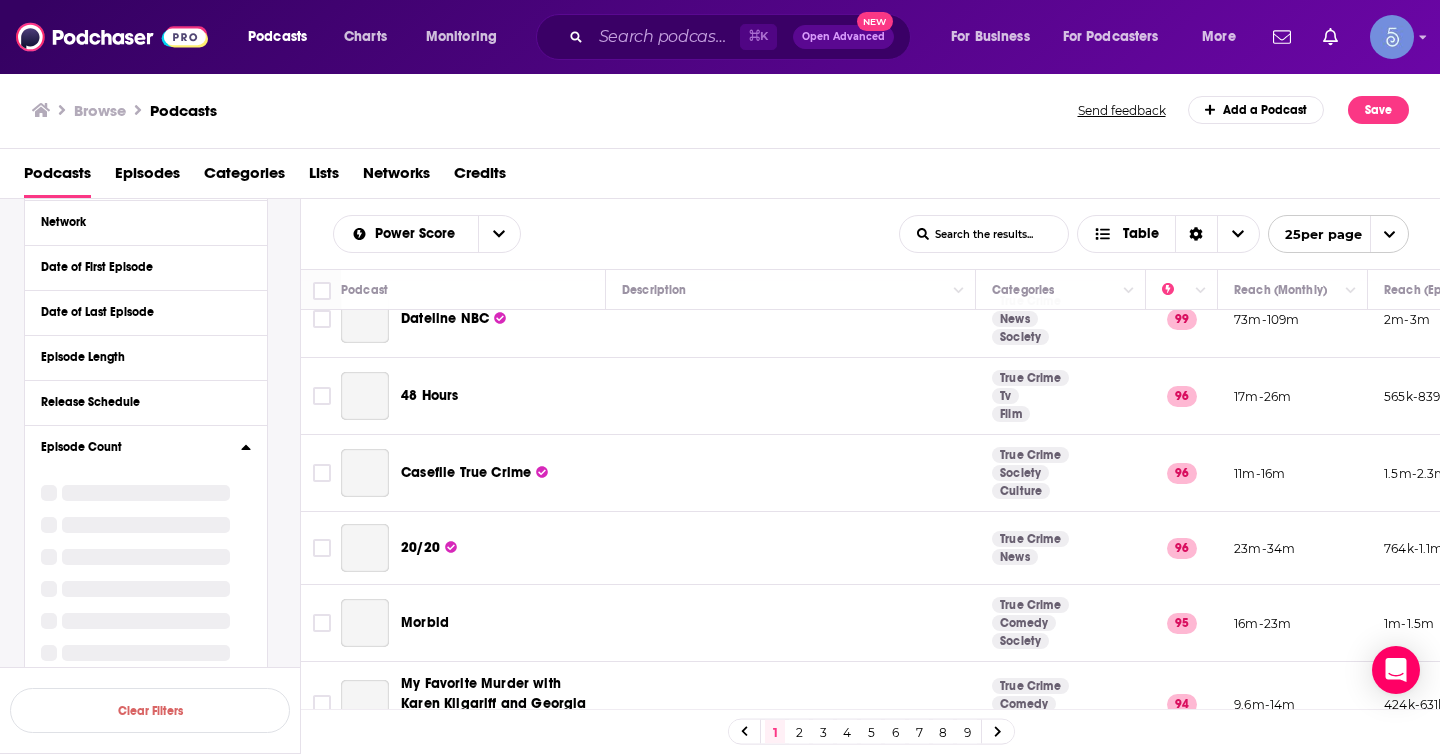 click on "Episode Count" at bounding box center (141, 446) 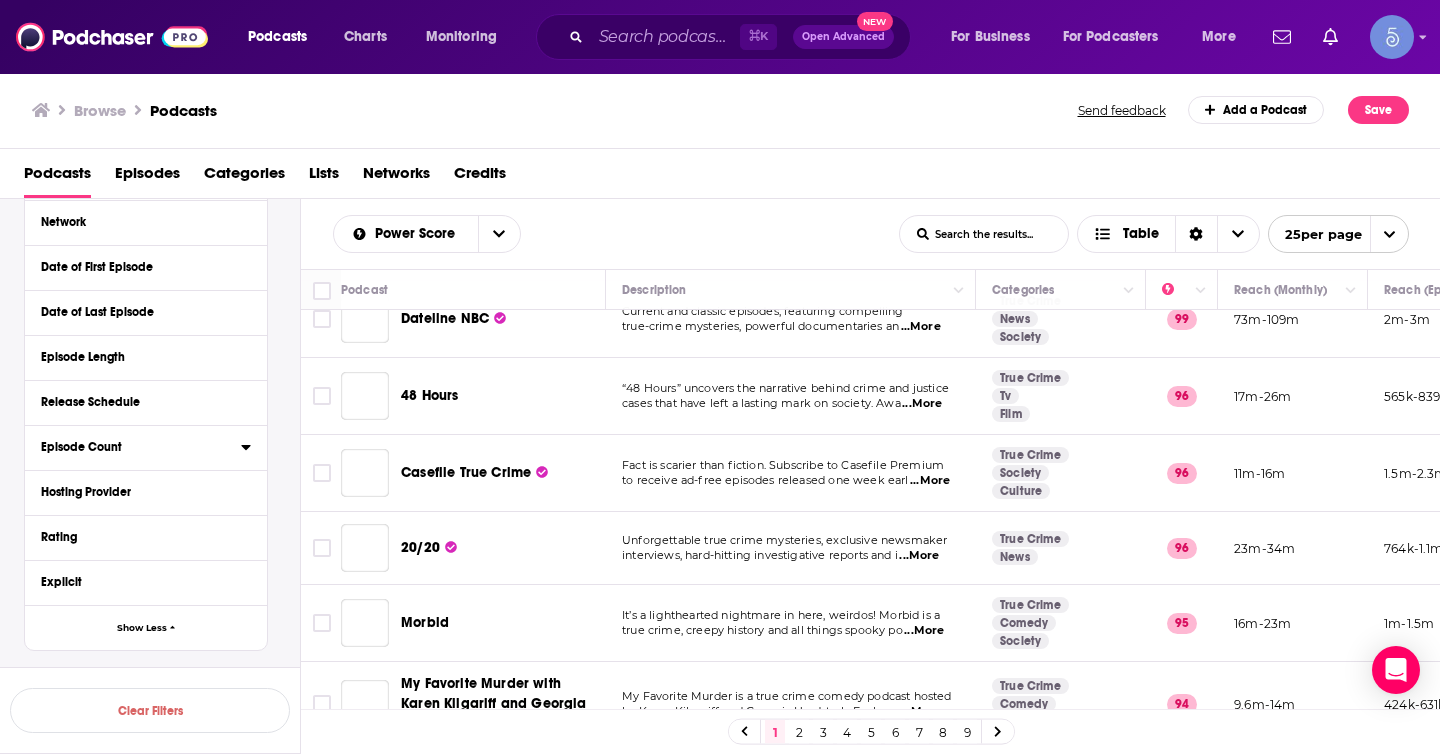 click on "Episode Count" at bounding box center (141, 446) 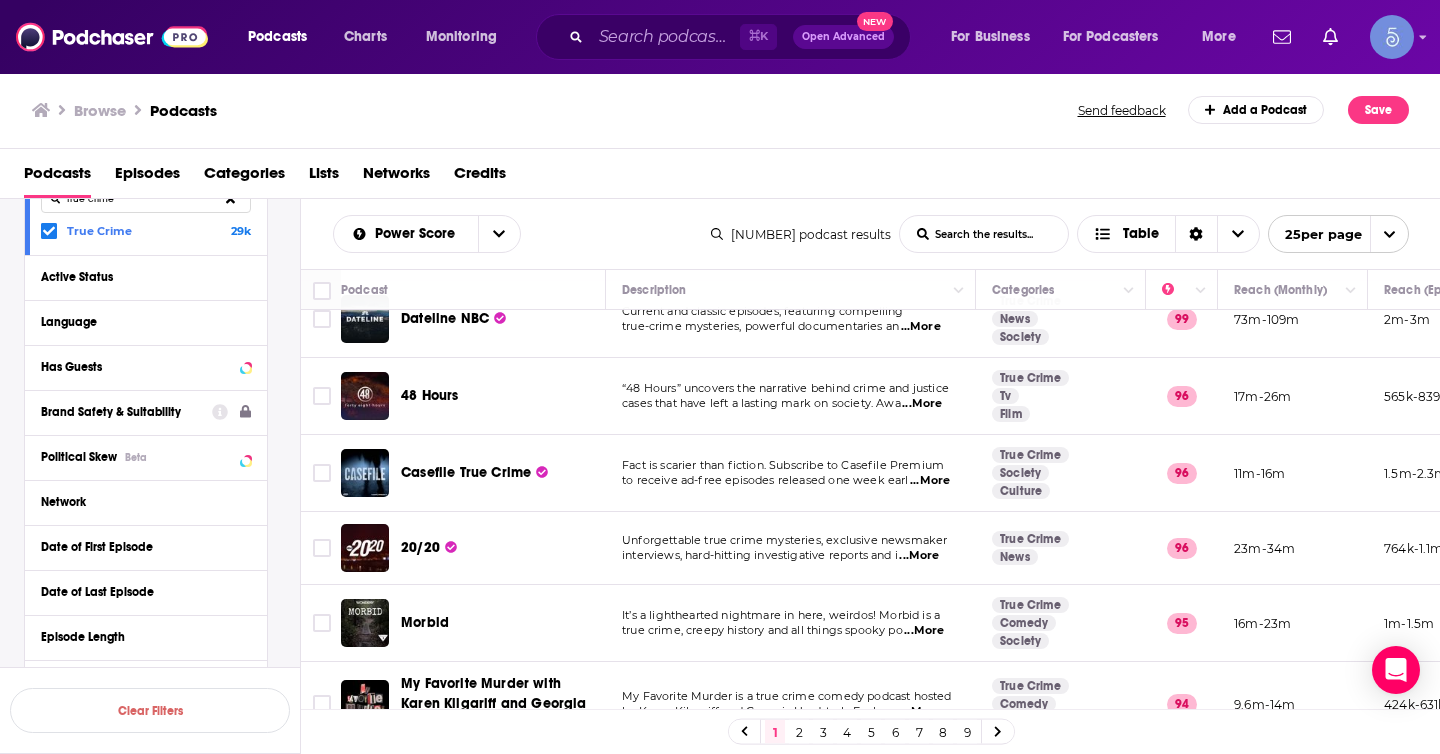 scroll, scrollTop: 221, scrollLeft: 0, axis: vertical 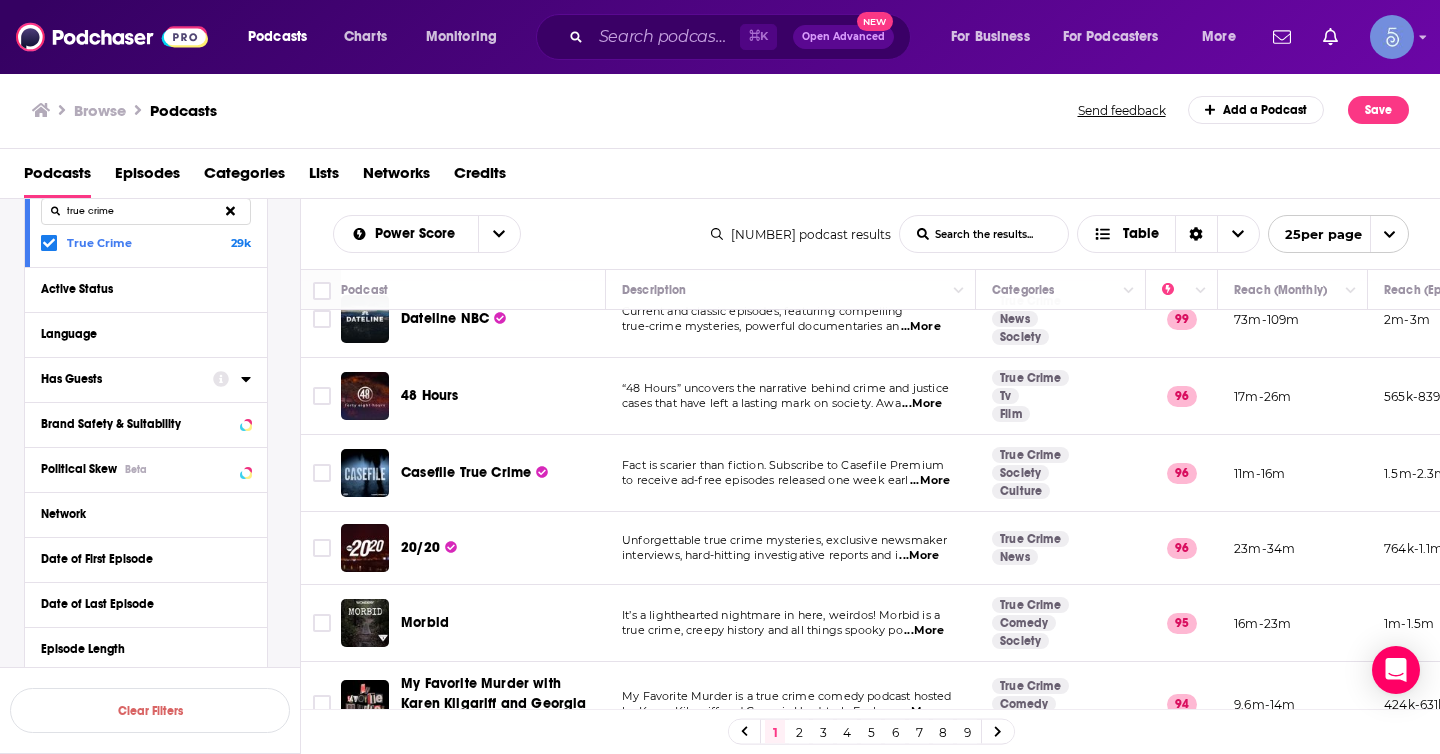 click 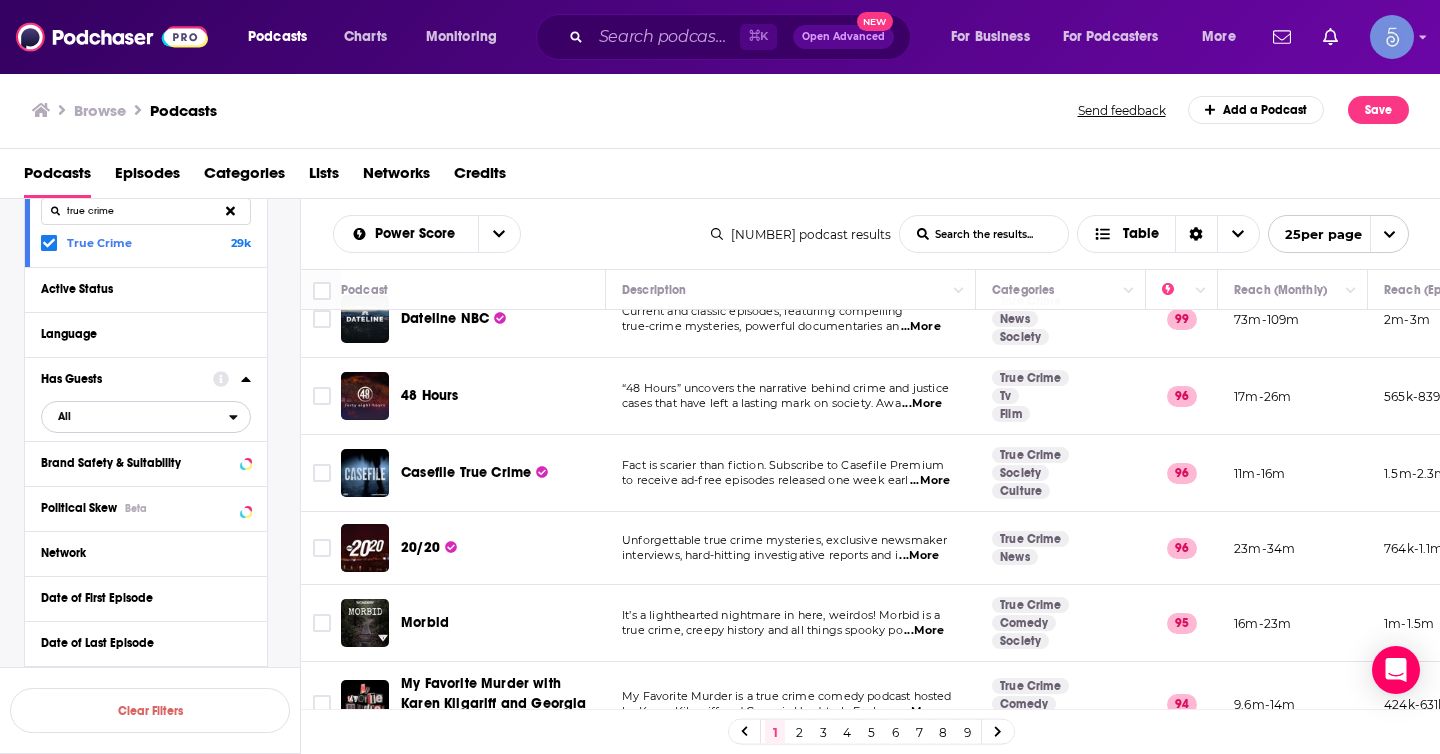 click on "All" at bounding box center [135, 417] 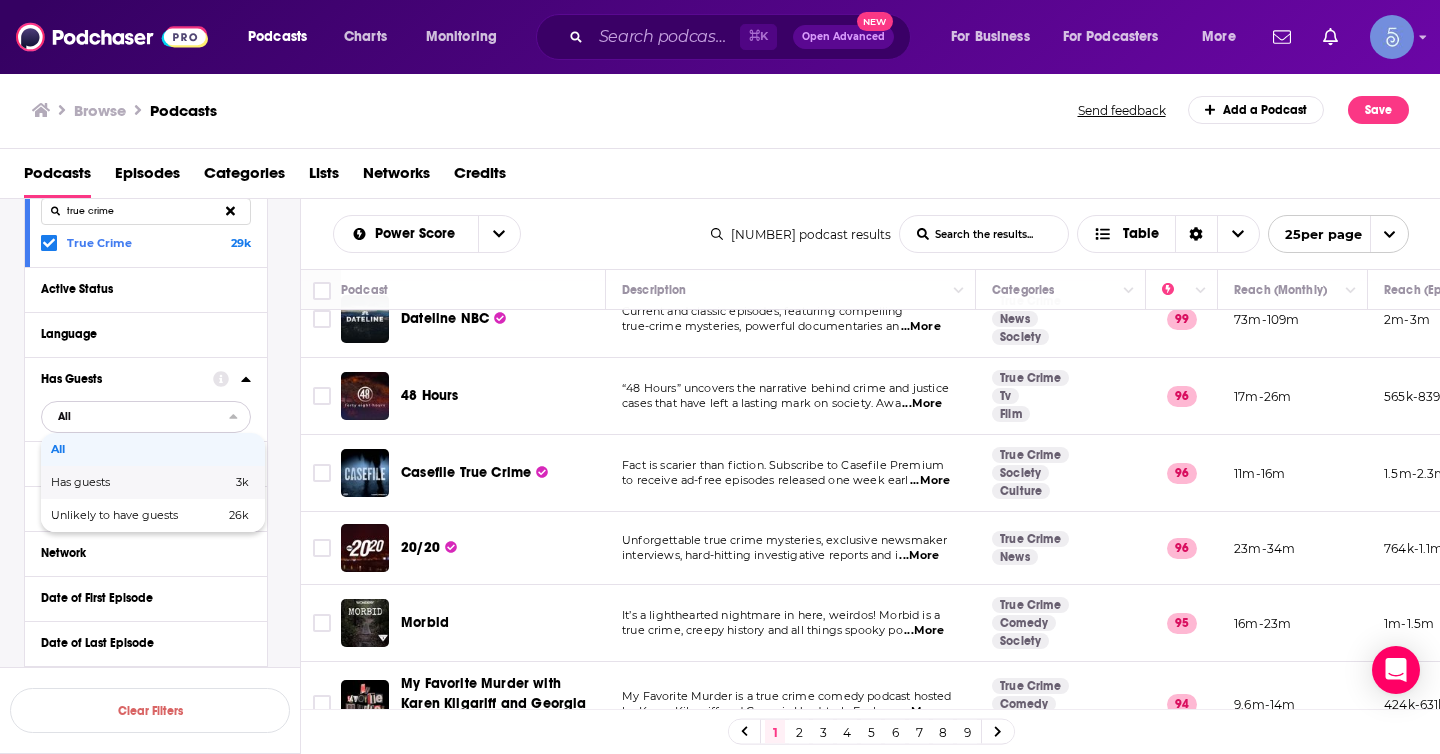 click on "3k" at bounding box center [210, 482] 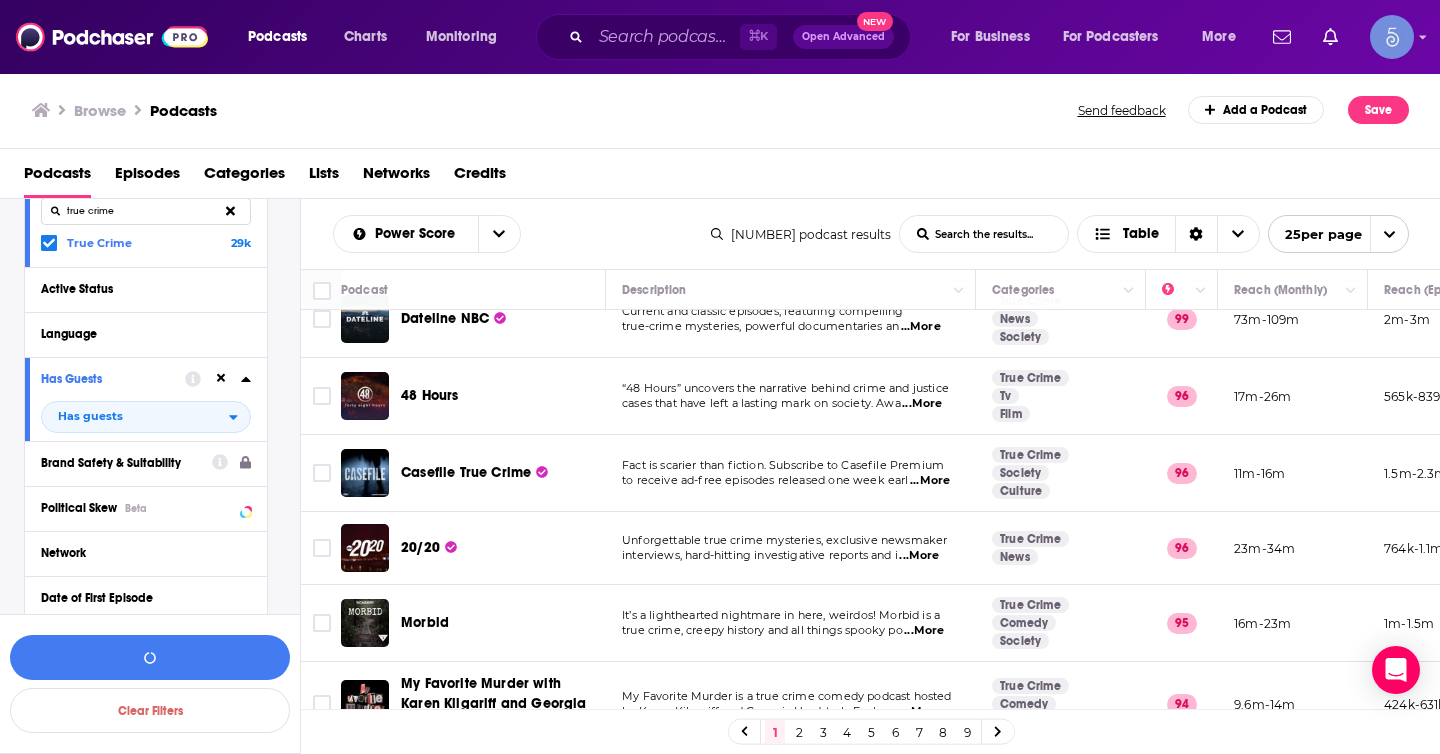 click 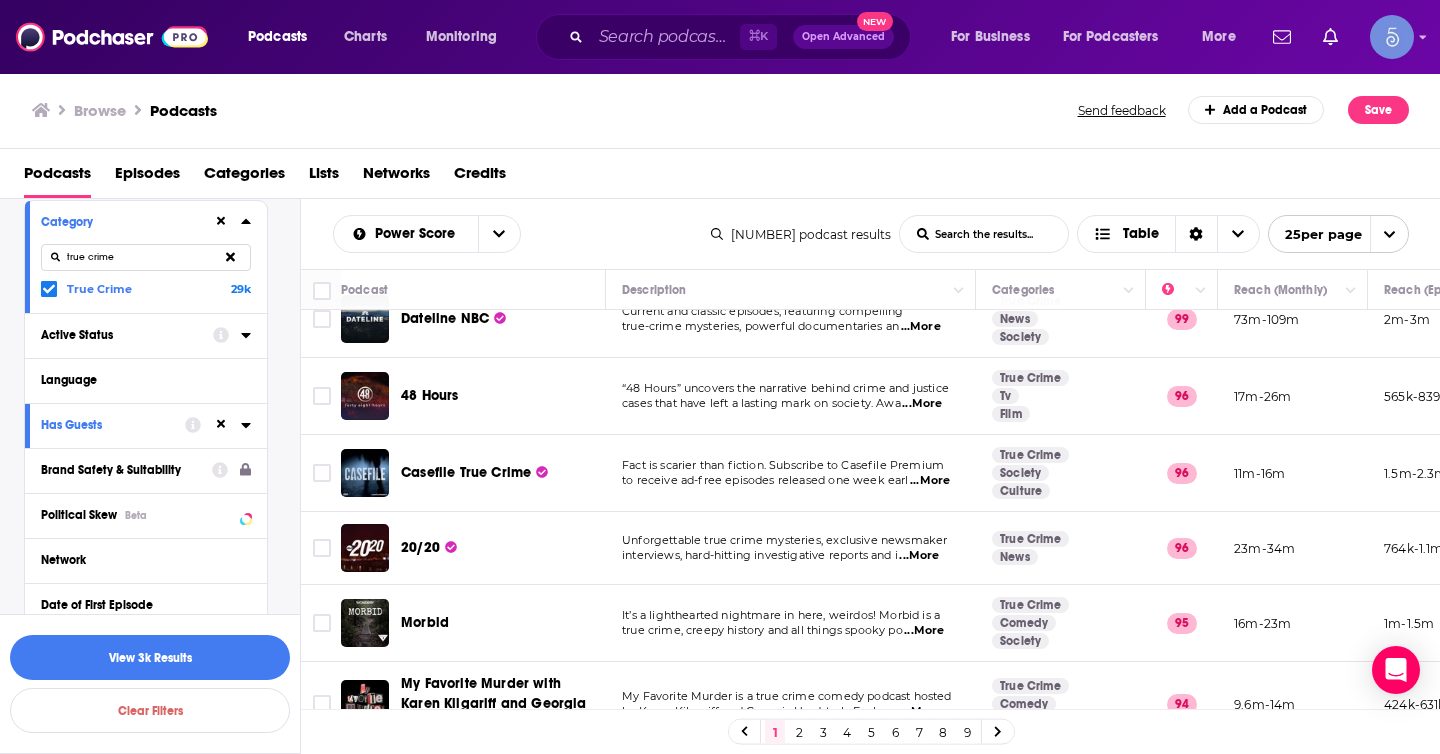 scroll, scrollTop: 172, scrollLeft: 0, axis: vertical 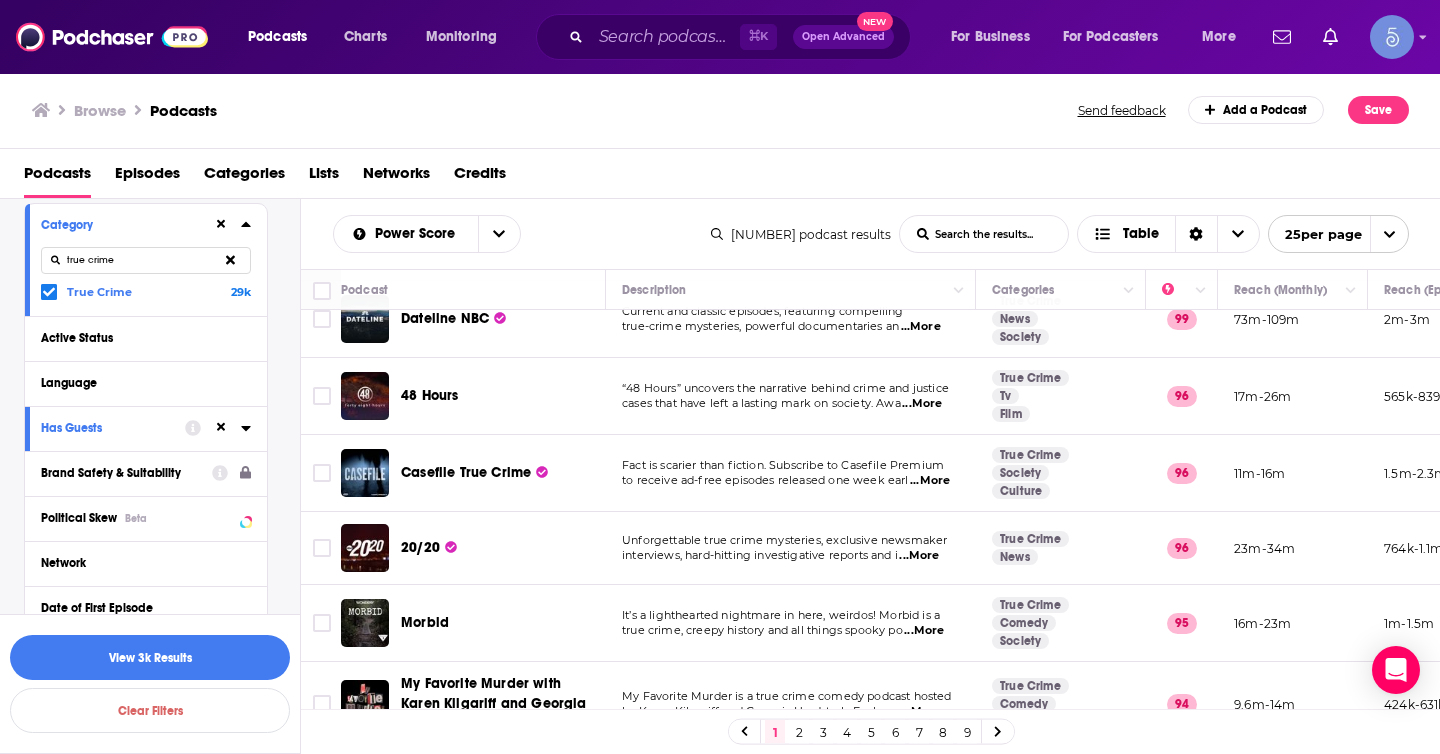 click on "Active Status" at bounding box center (146, 338) 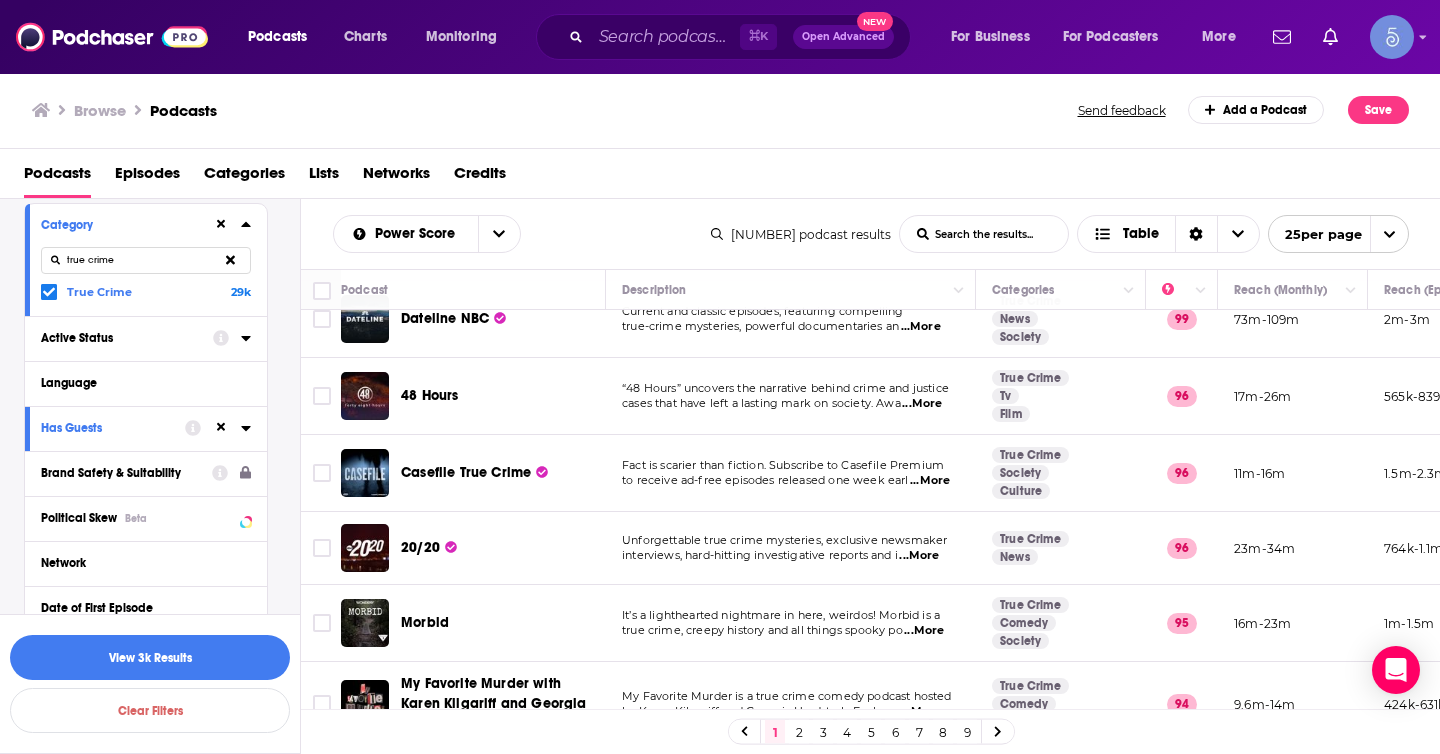 click 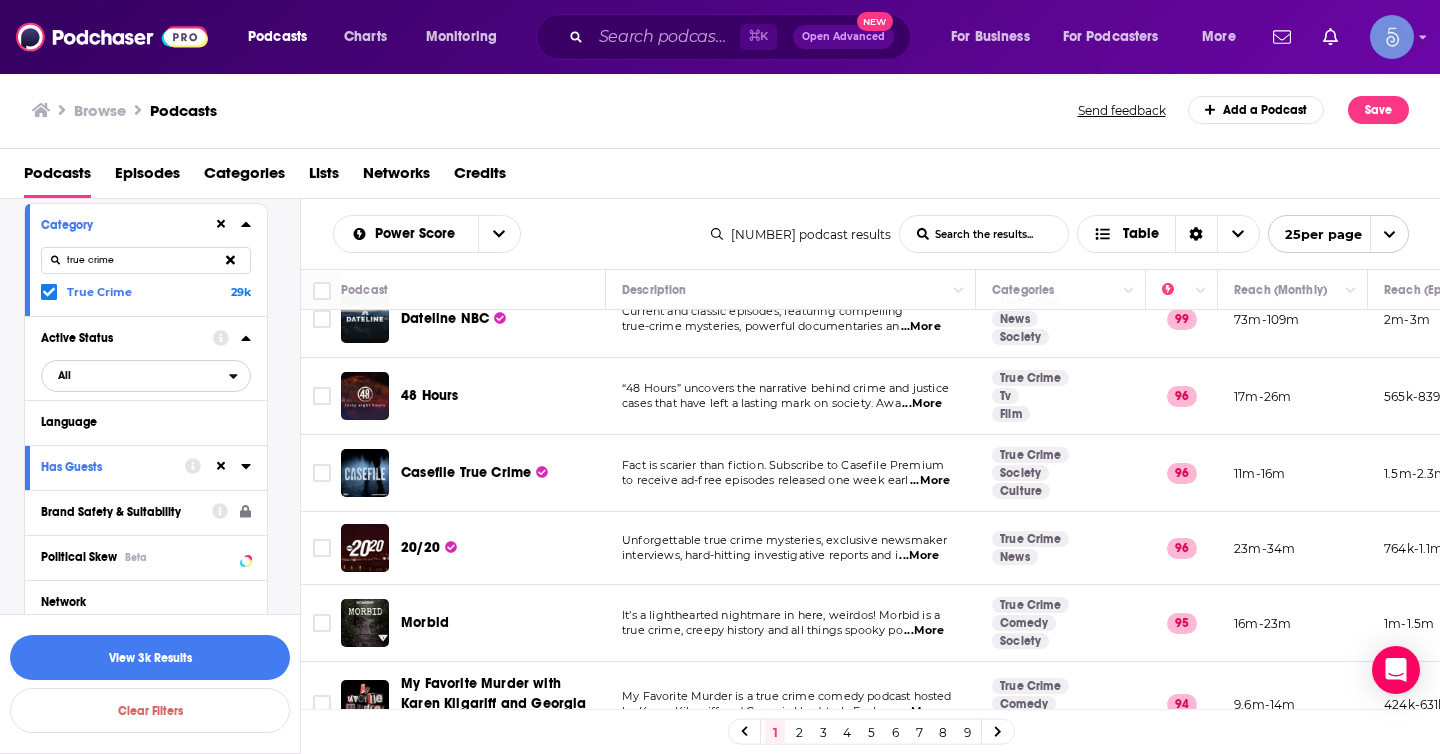 click on "All" at bounding box center [135, 376] 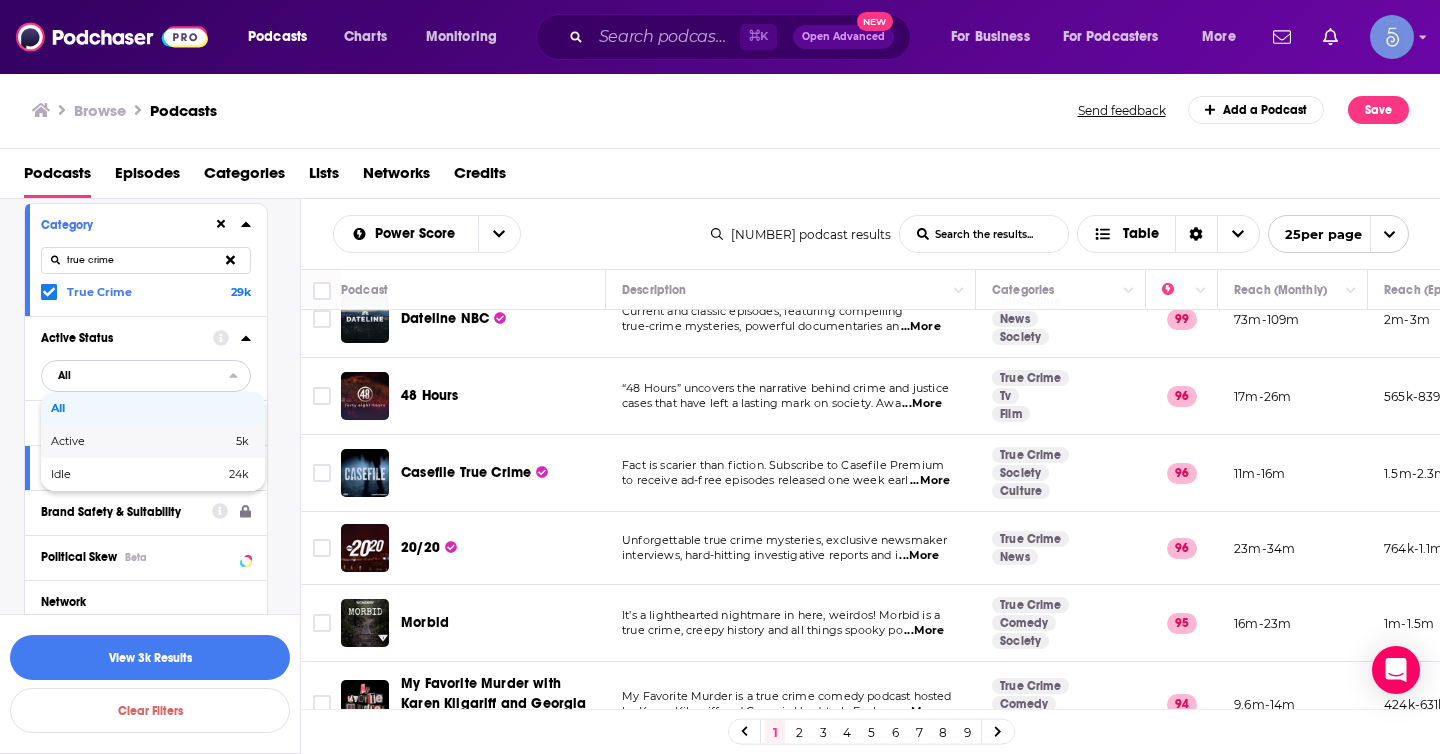 click on "Active" at bounding box center (104, 441) 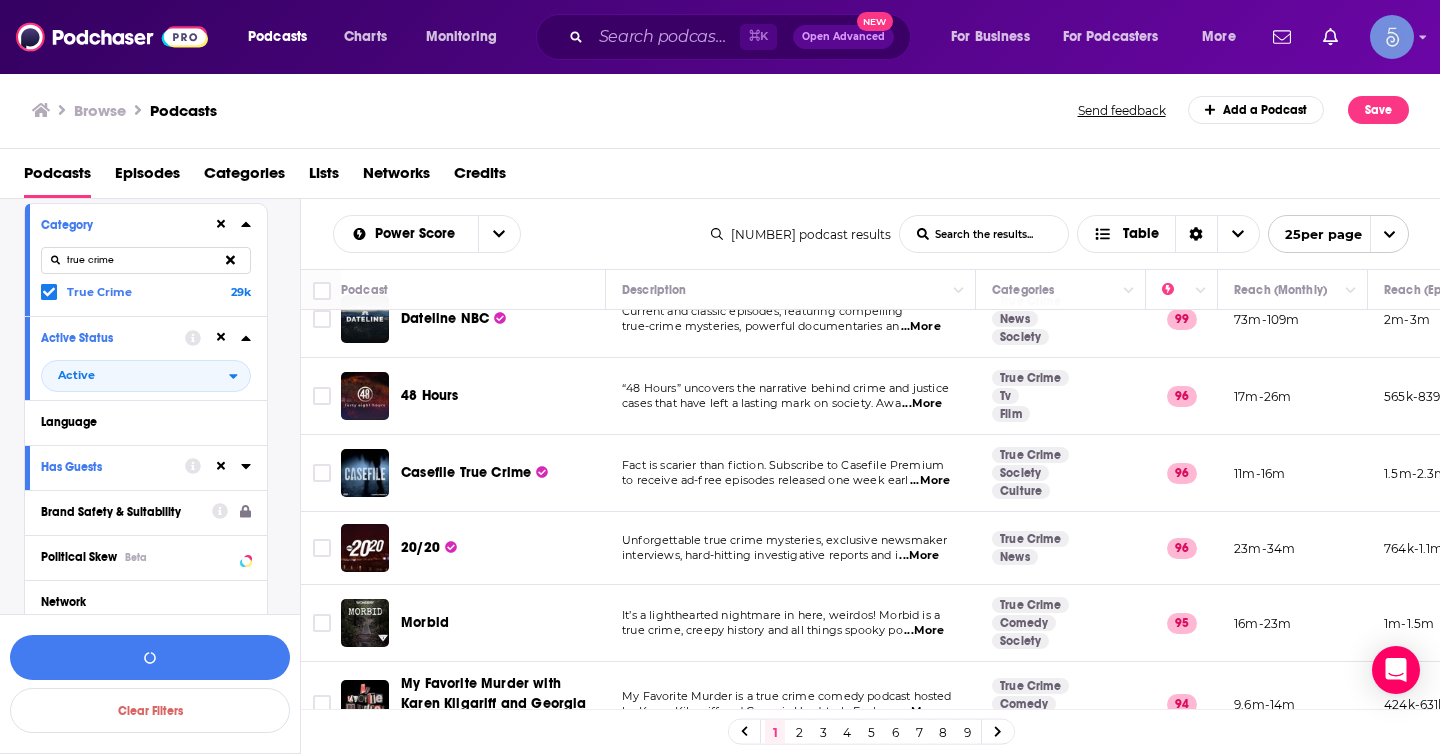 click 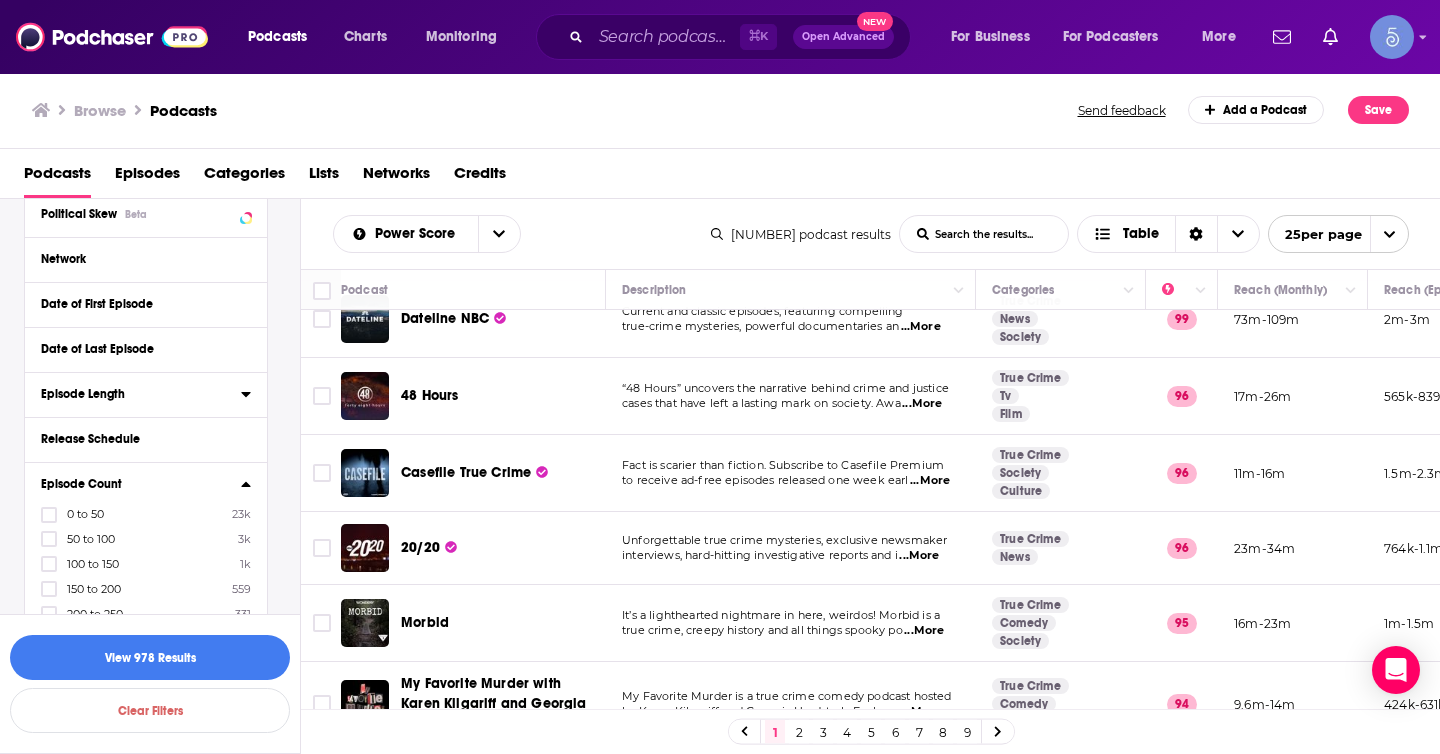 scroll, scrollTop: 497, scrollLeft: 0, axis: vertical 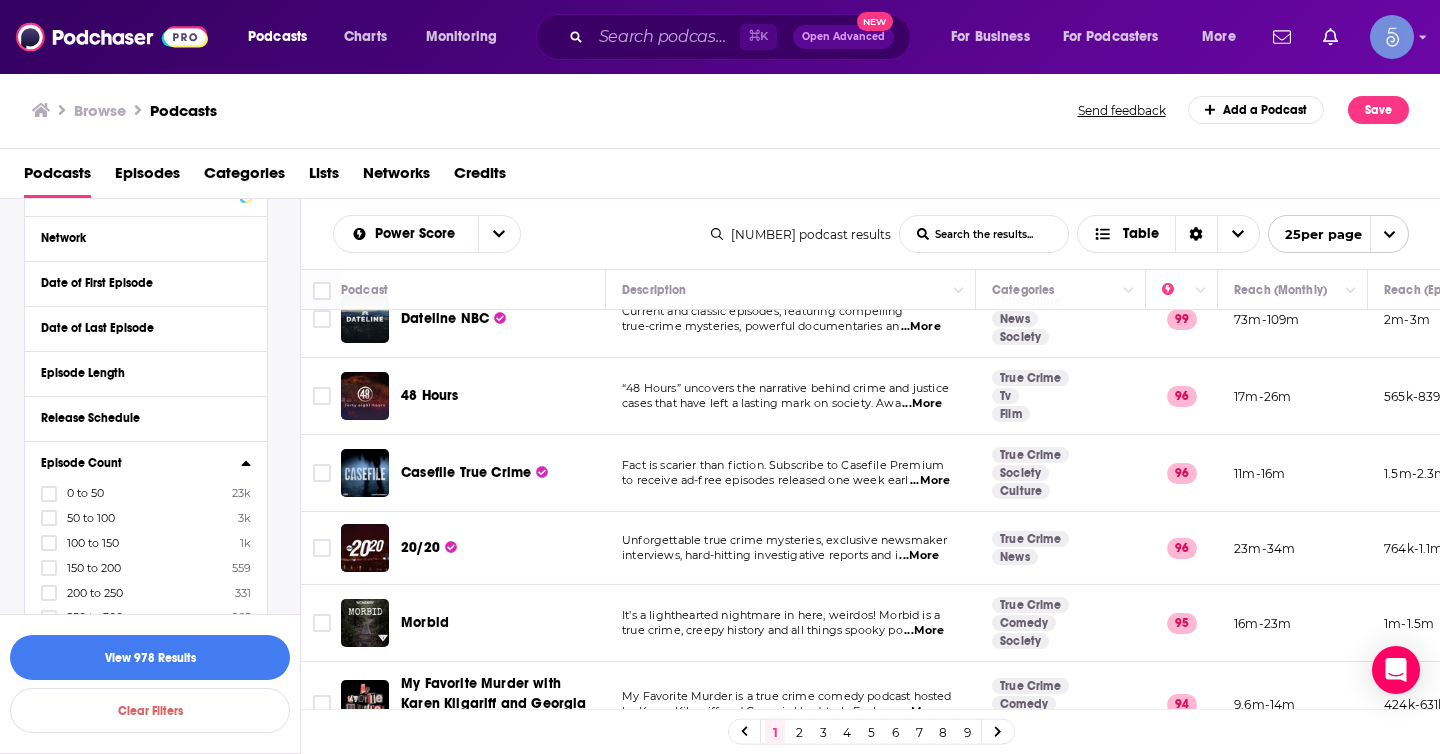 click 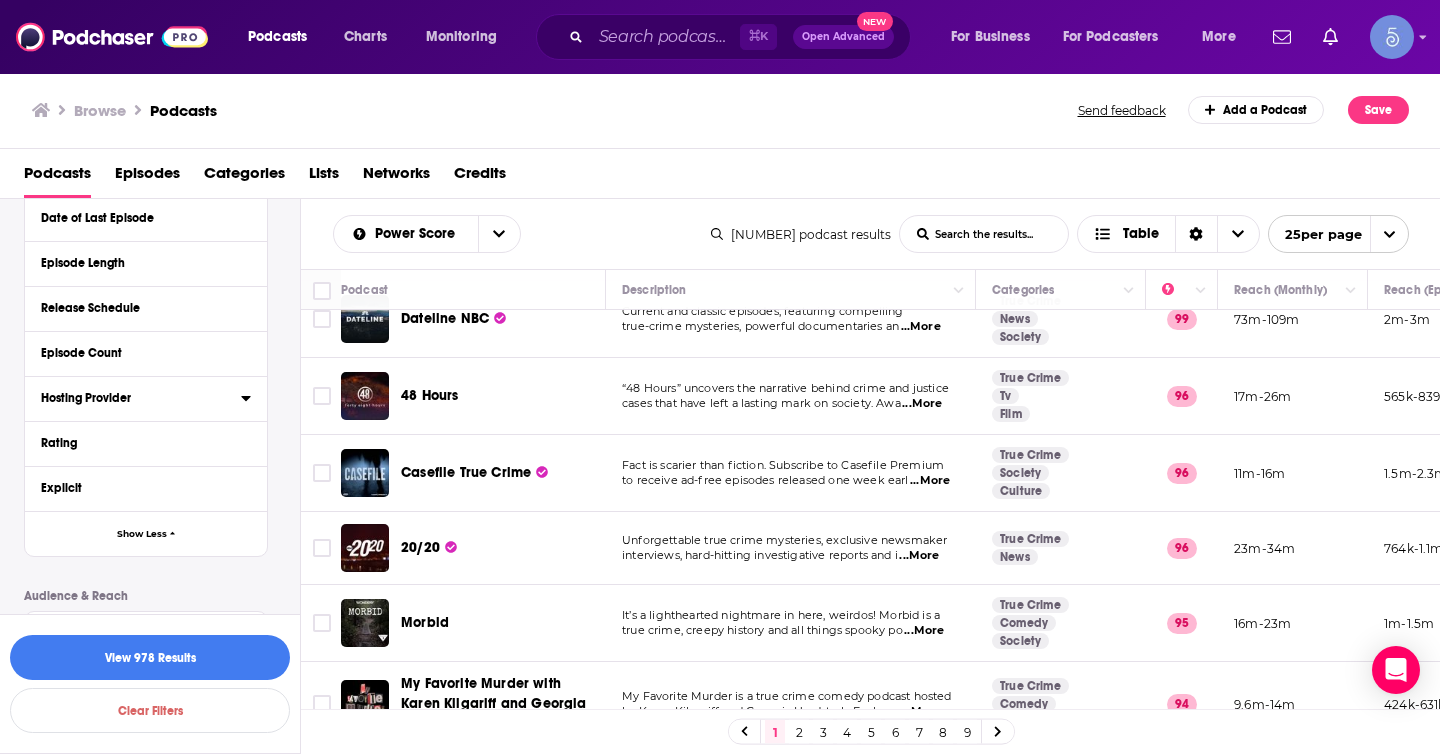 scroll, scrollTop: 620, scrollLeft: 0, axis: vertical 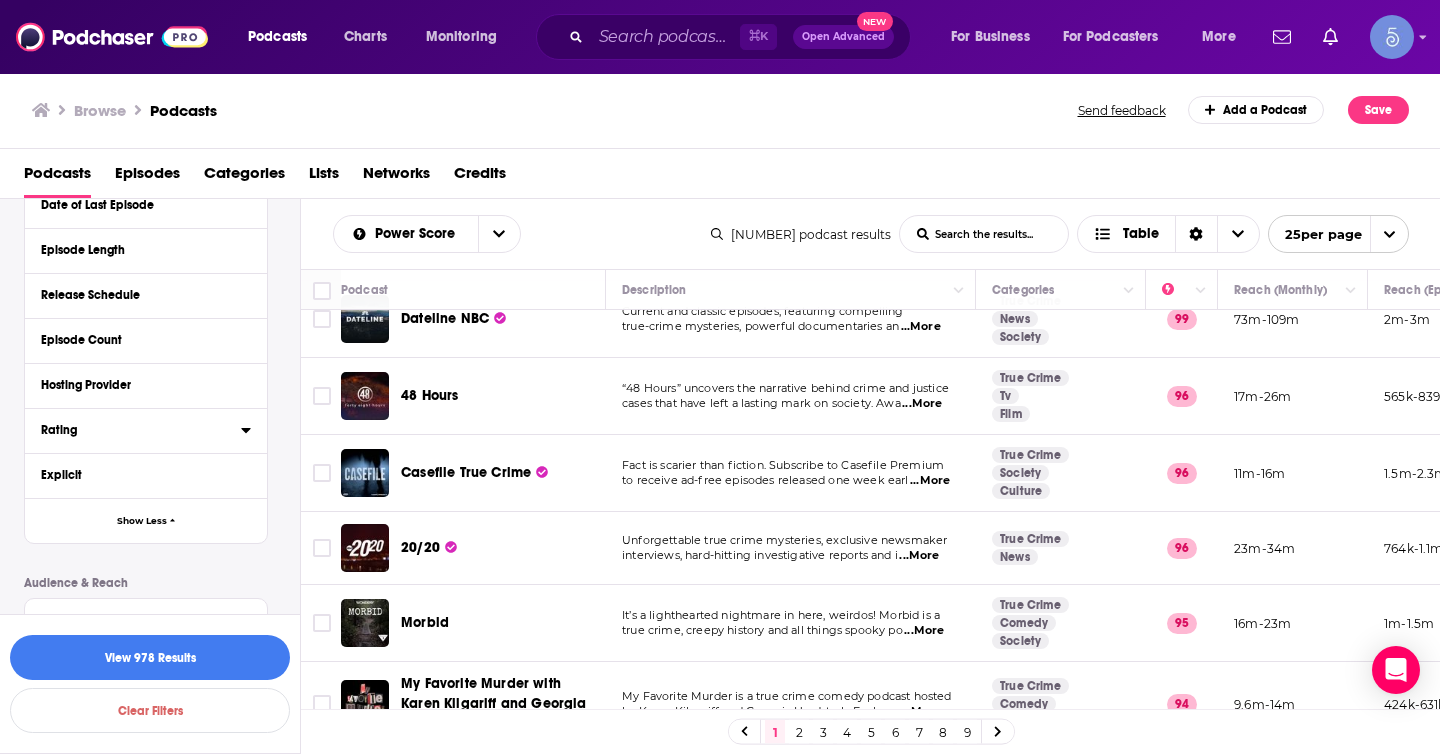 click 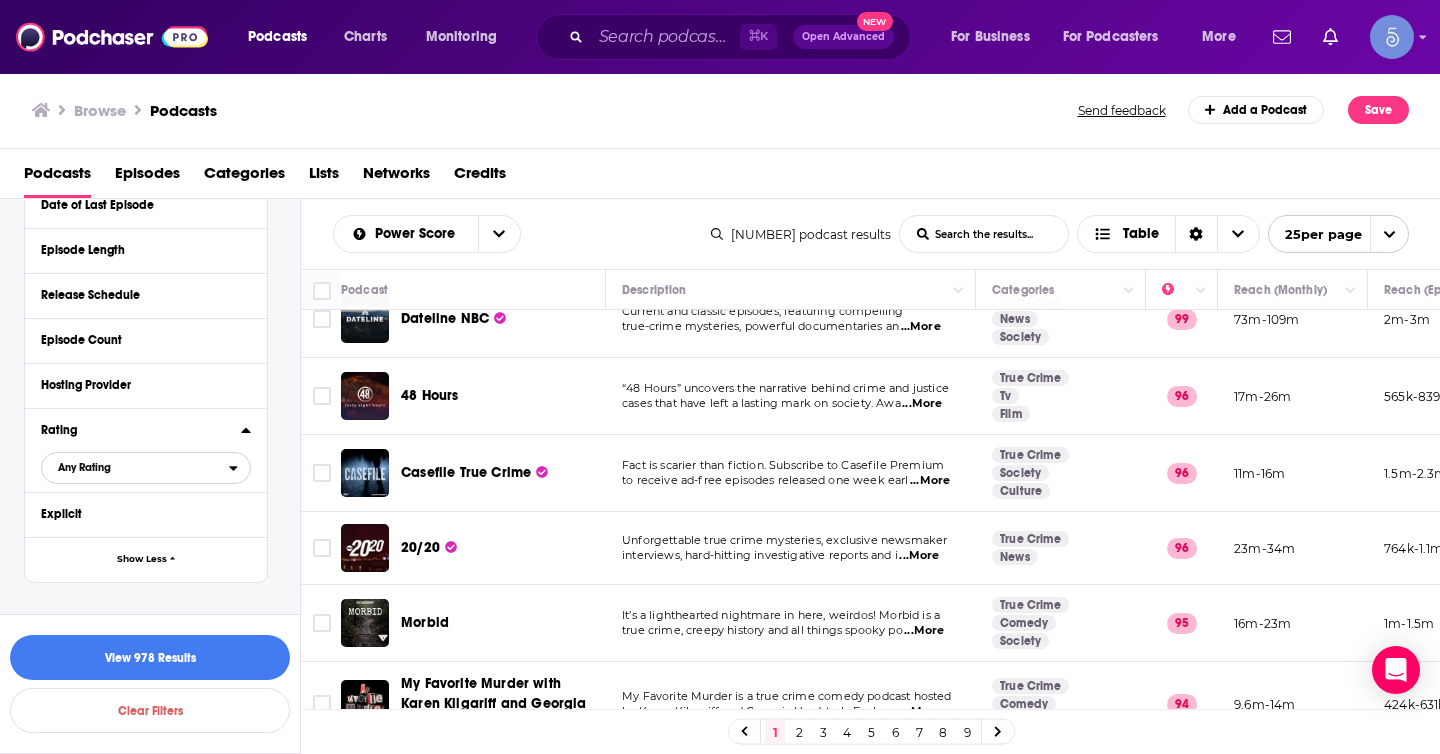 click on "Any Rating" at bounding box center (135, 468) 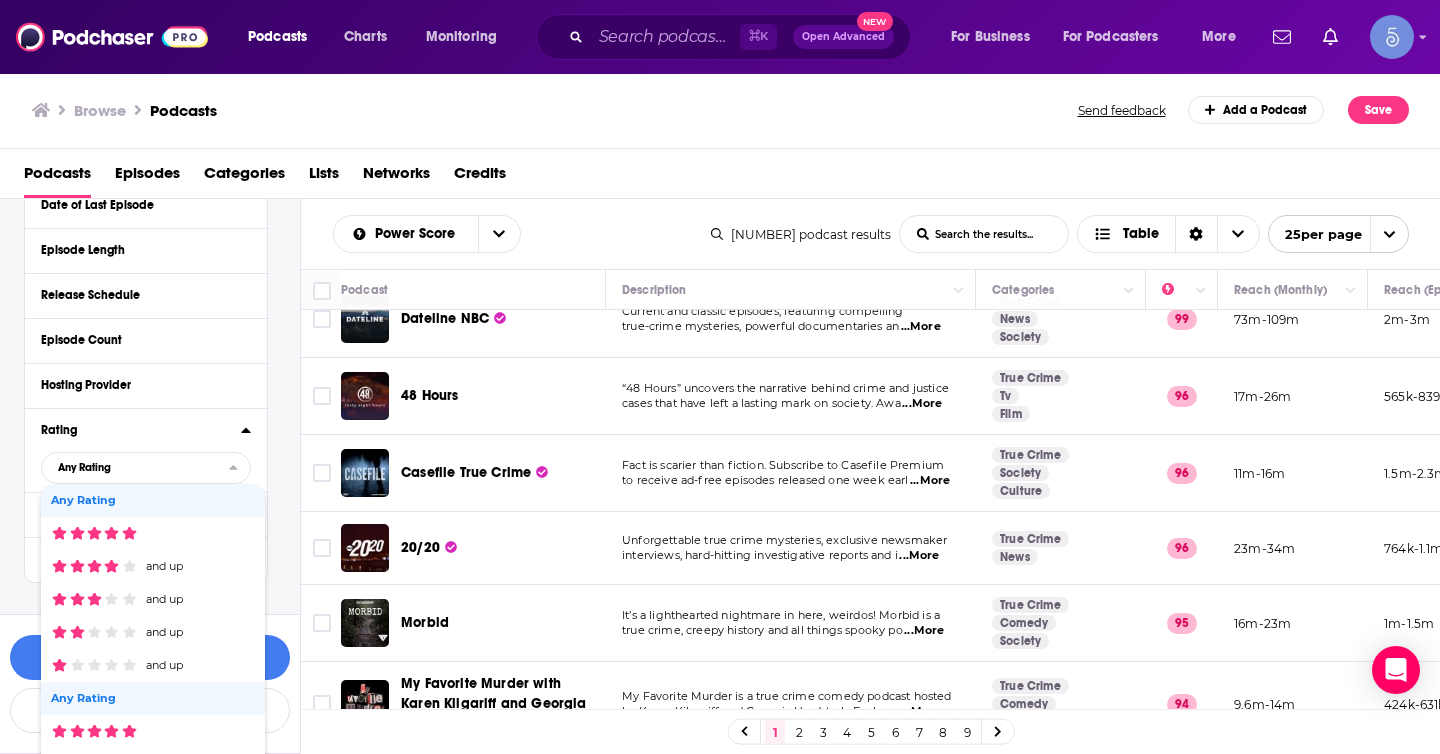 click on "Rating" at bounding box center [141, 429] 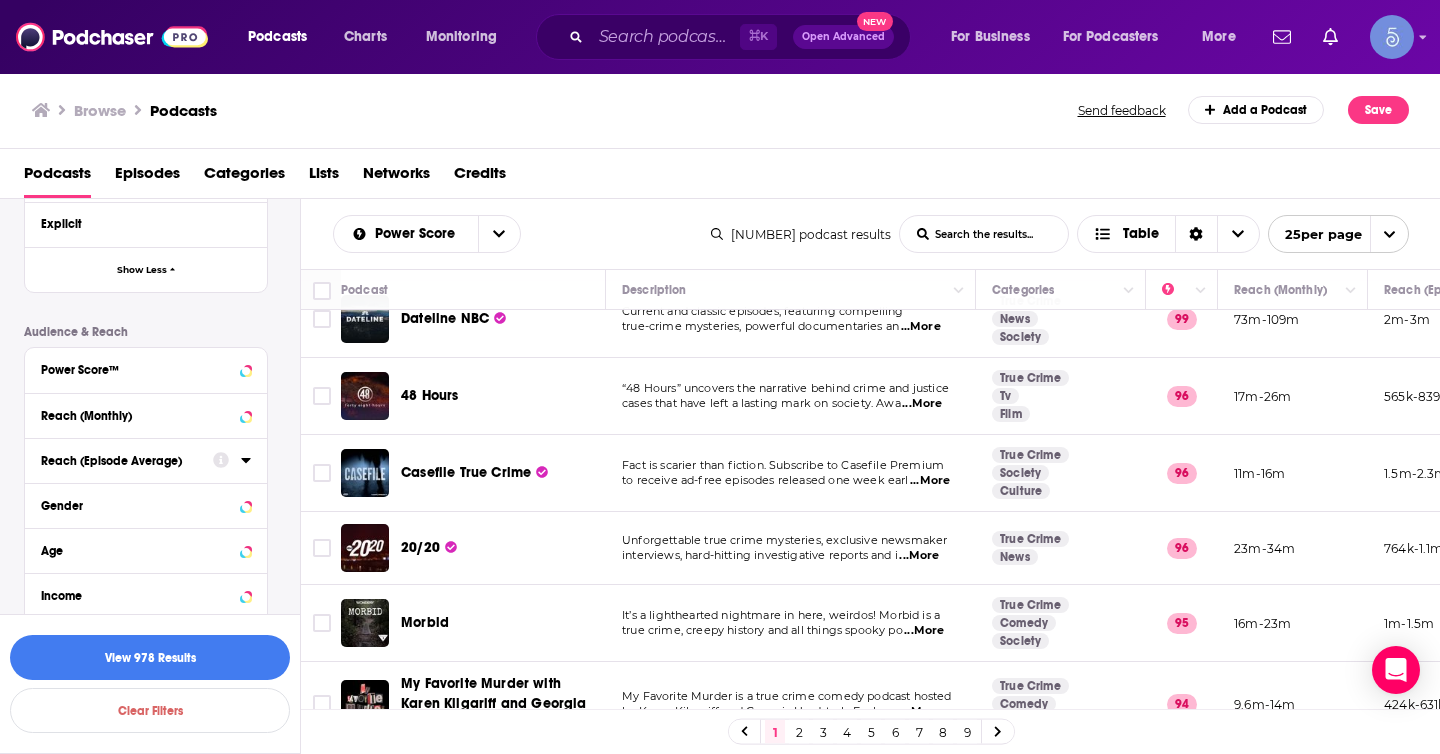 scroll, scrollTop: 908, scrollLeft: 0, axis: vertical 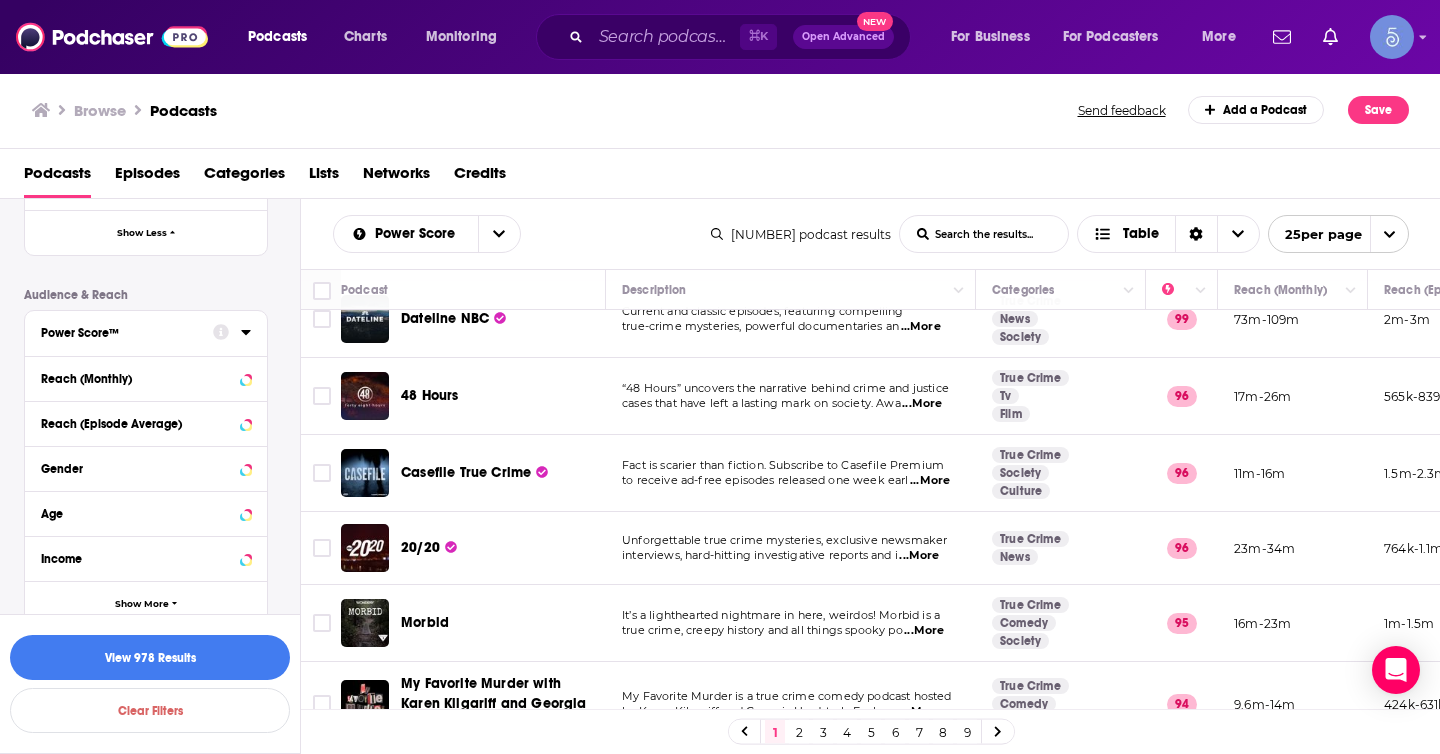 click 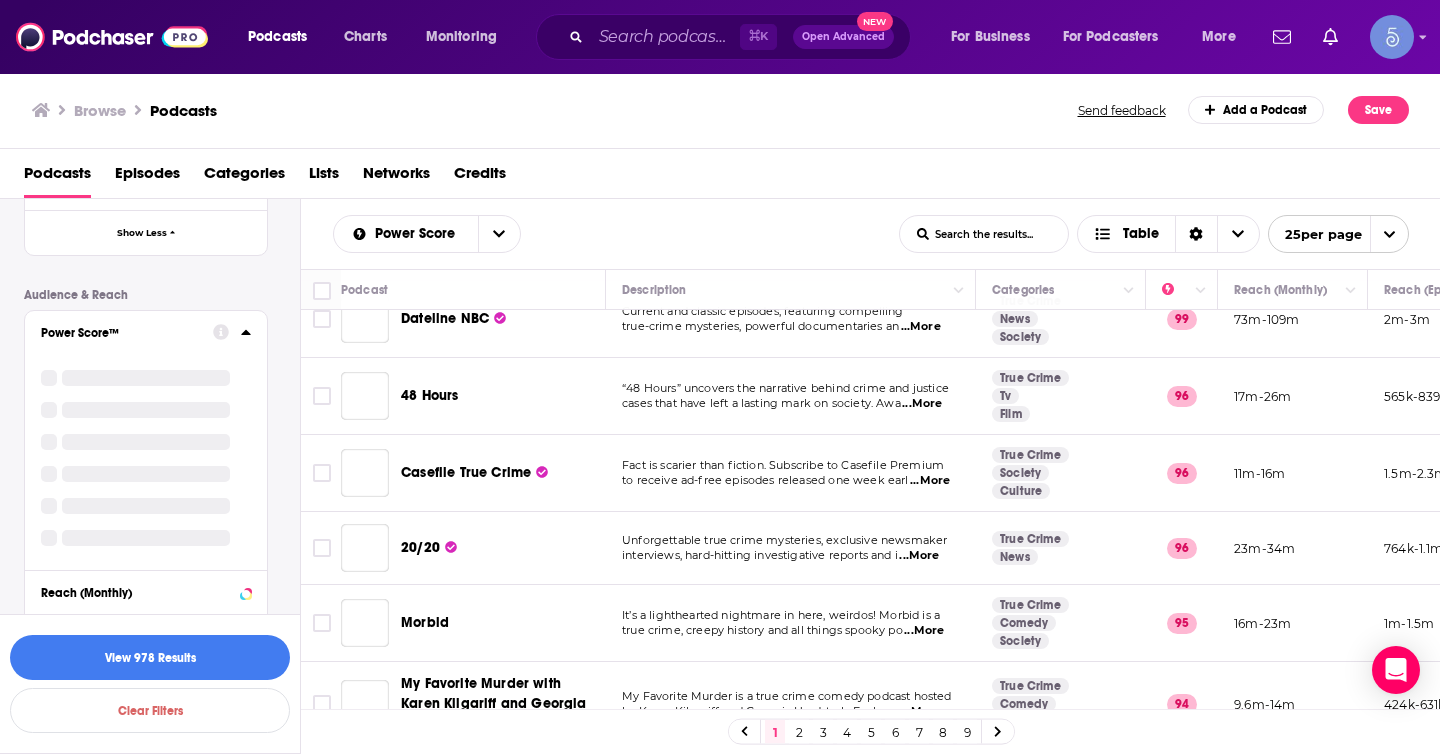 click 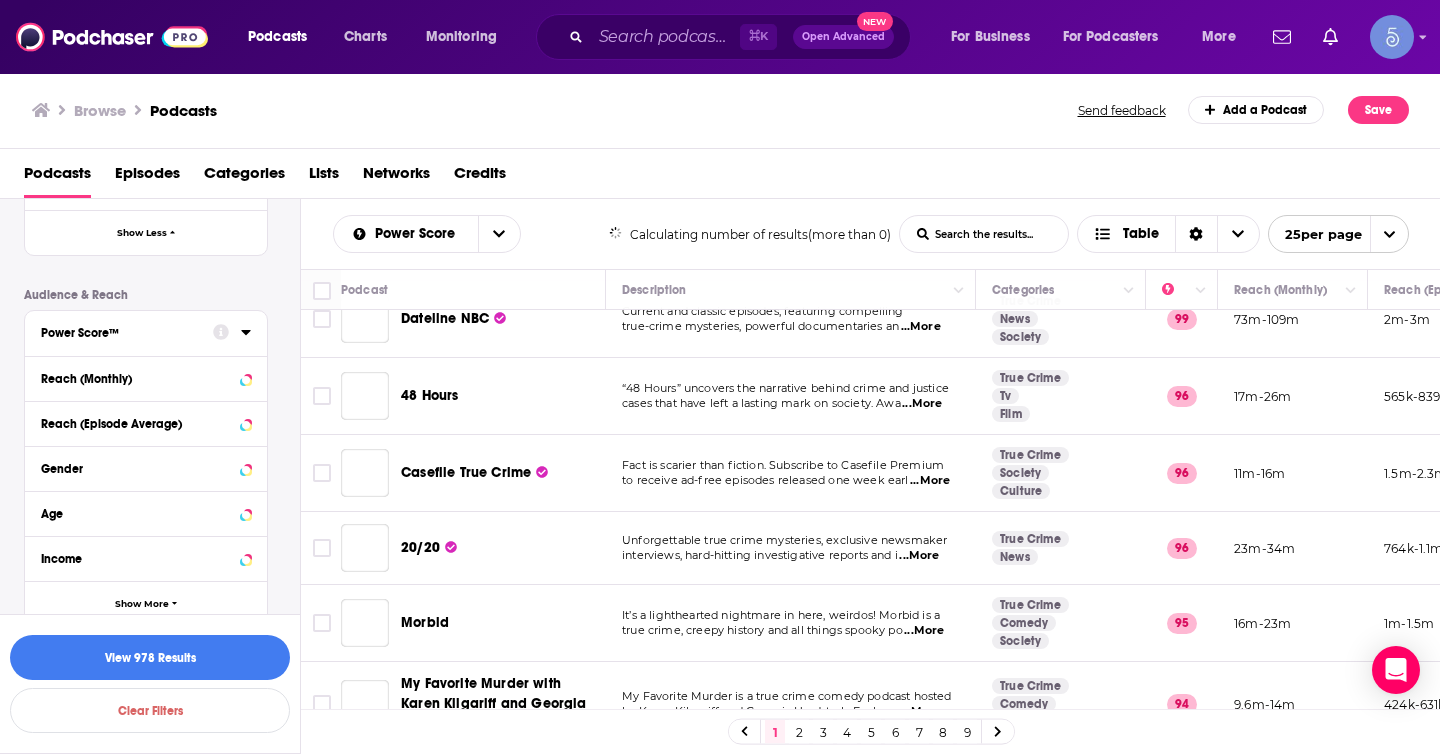 click 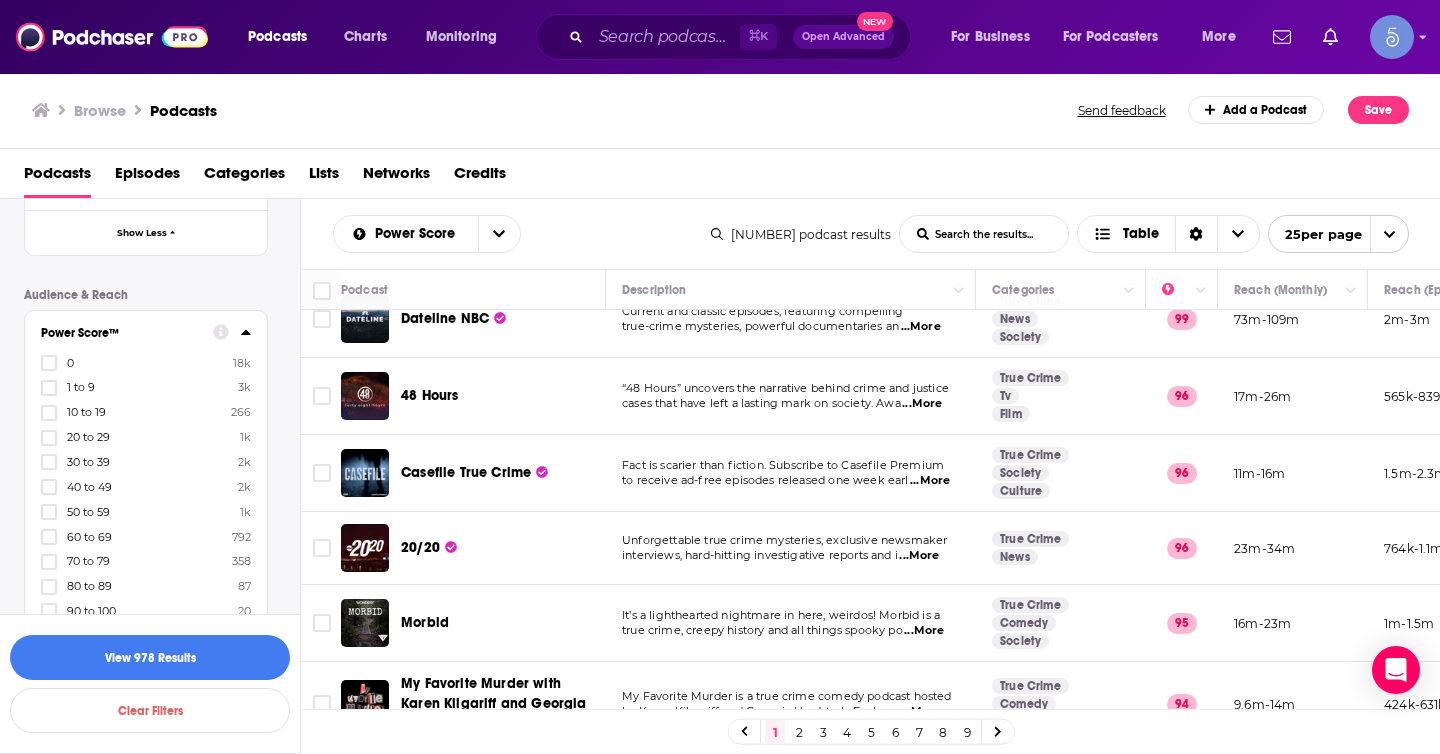 click 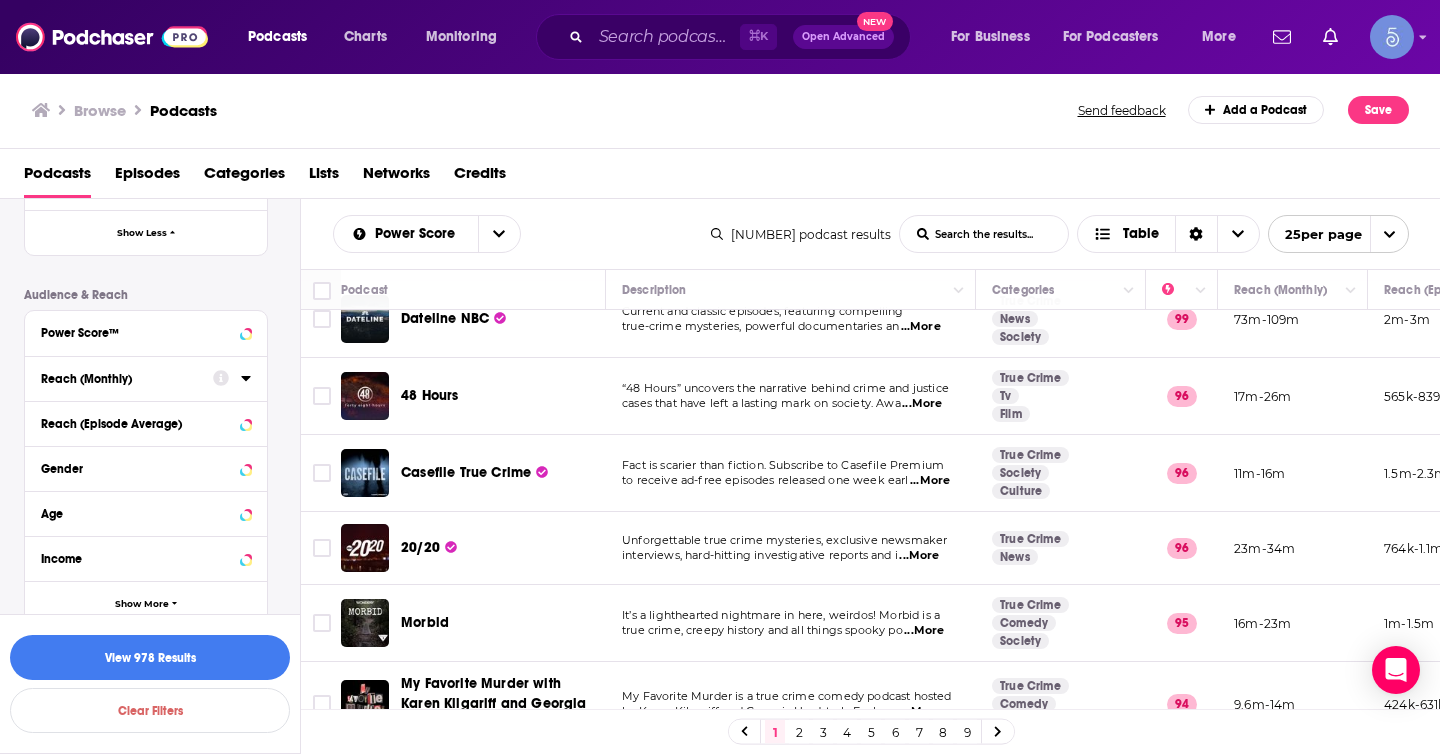click at bounding box center (232, 377) 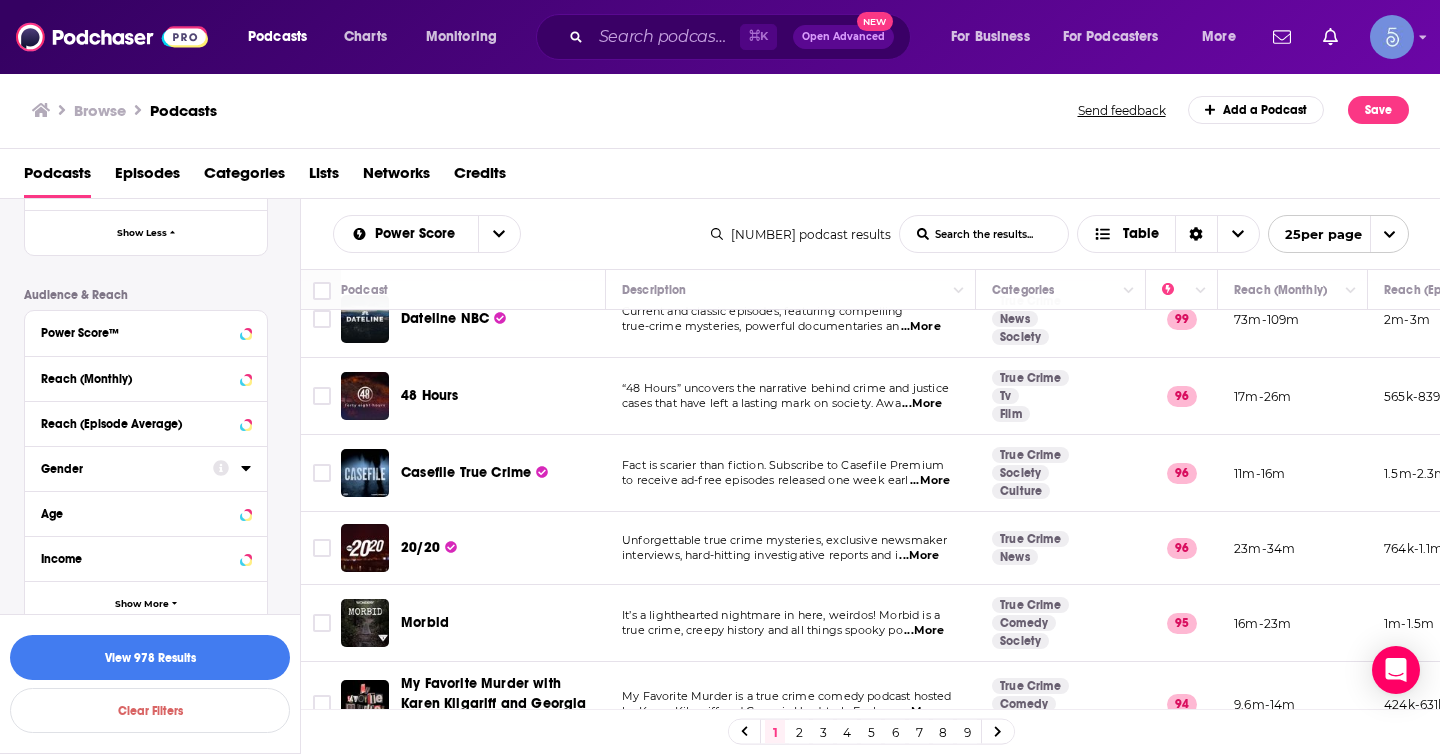 scroll, scrollTop: 923, scrollLeft: 0, axis: vertical 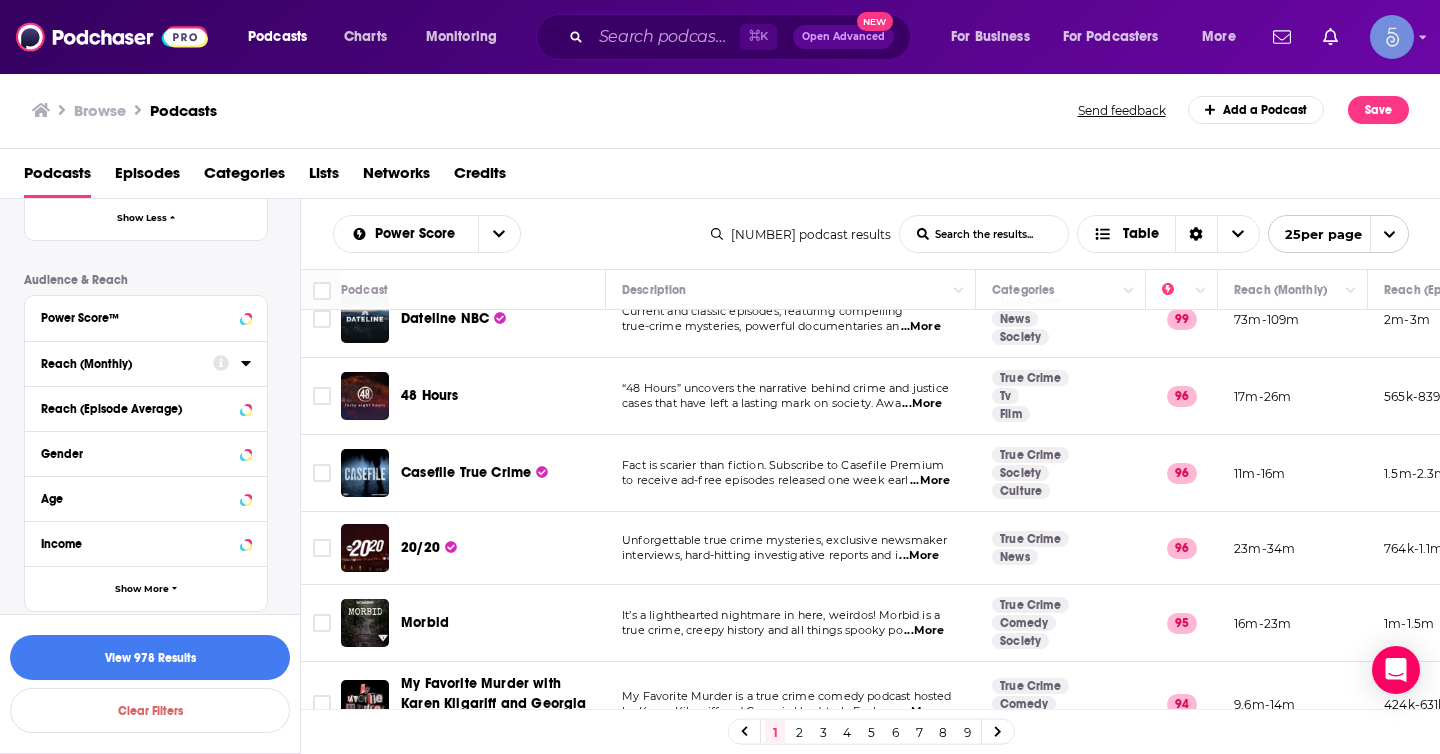 click 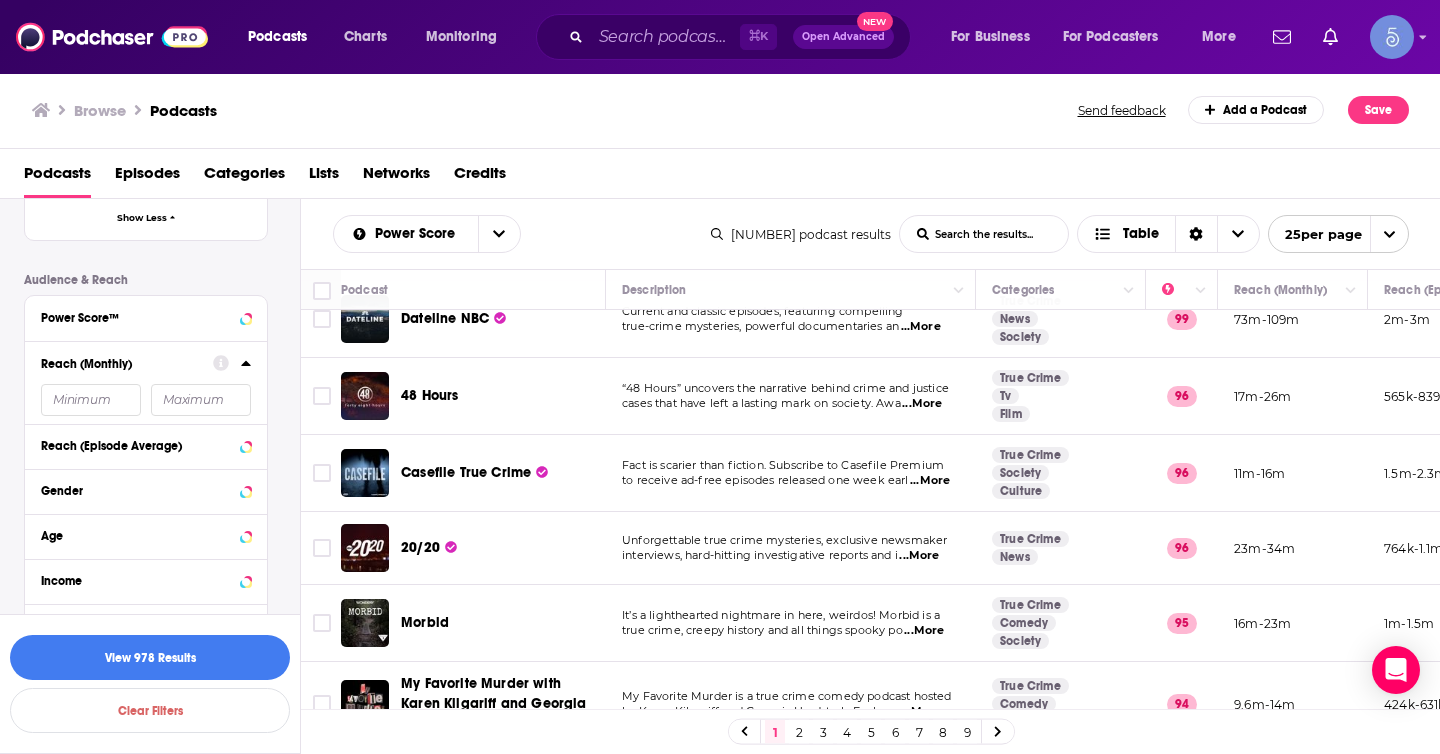 scroll, scrollTop: 952, scrollLeft: 0, axis: vertical 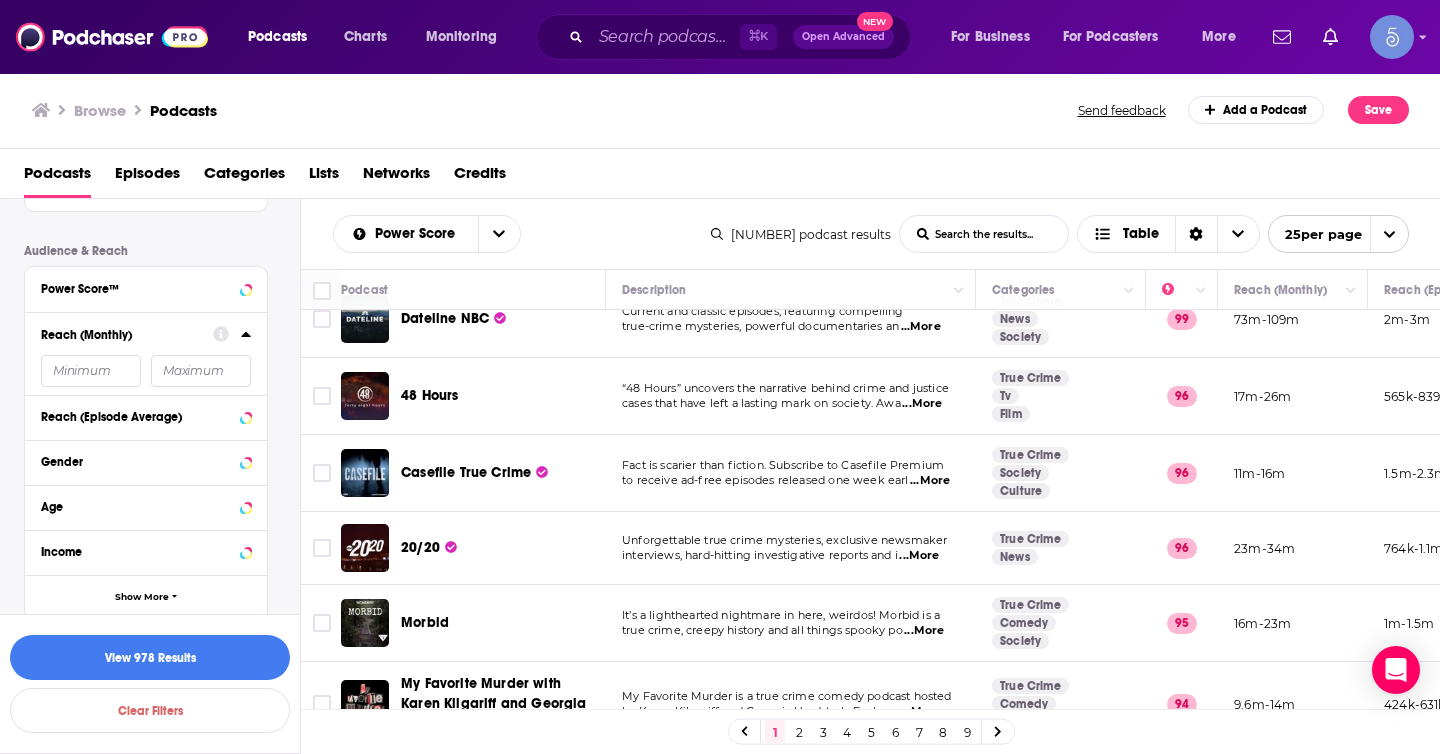 click at bounding box center (201, 371) 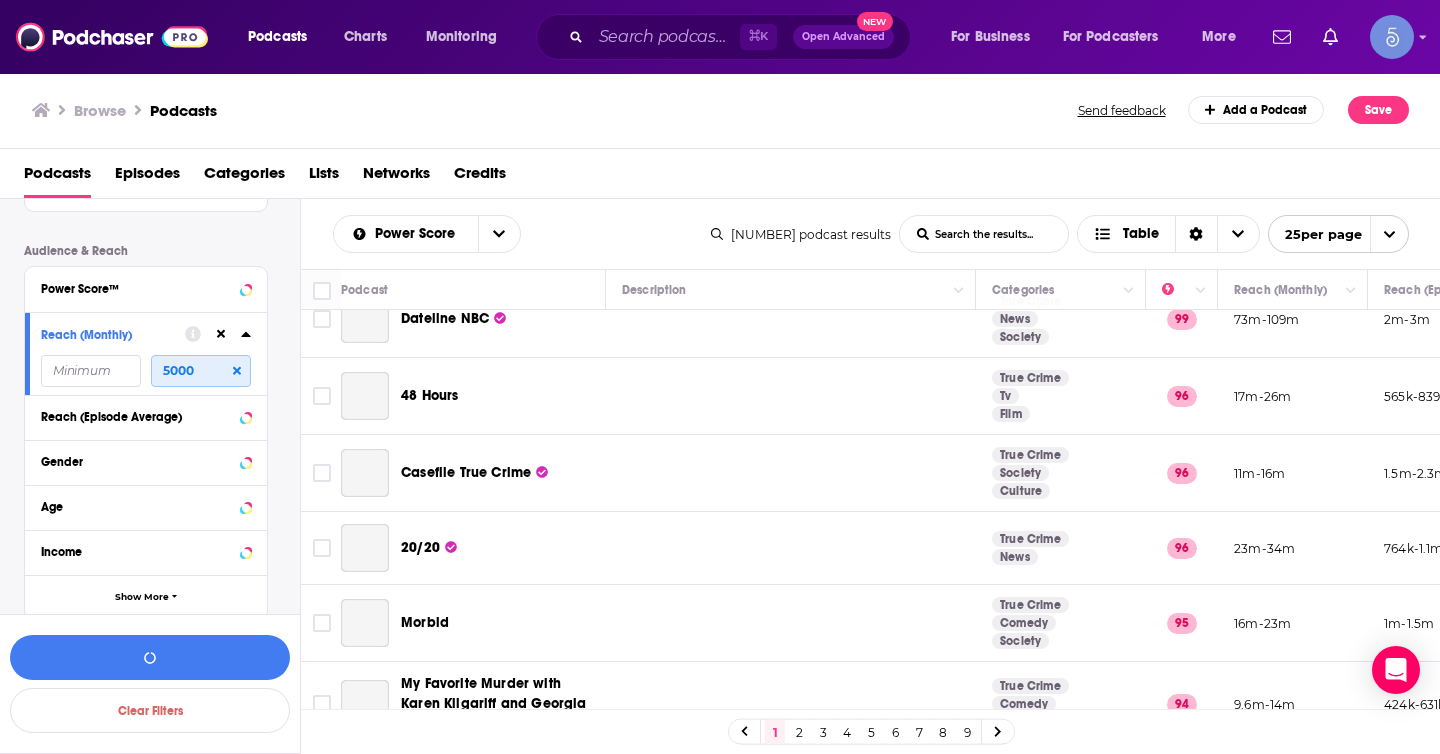 click on "5000" at bounding box center (201, 371) 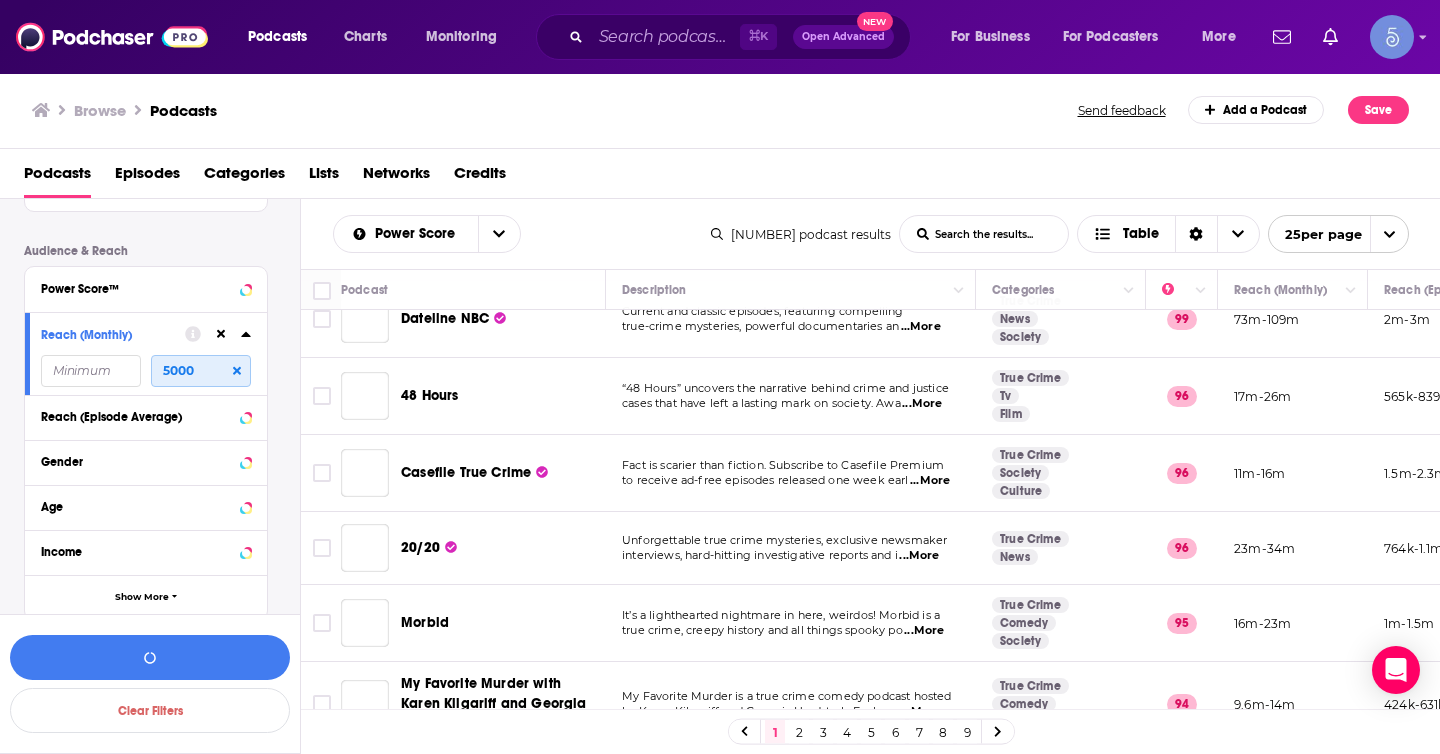 click on "5000" at bounding box center (201, 371) 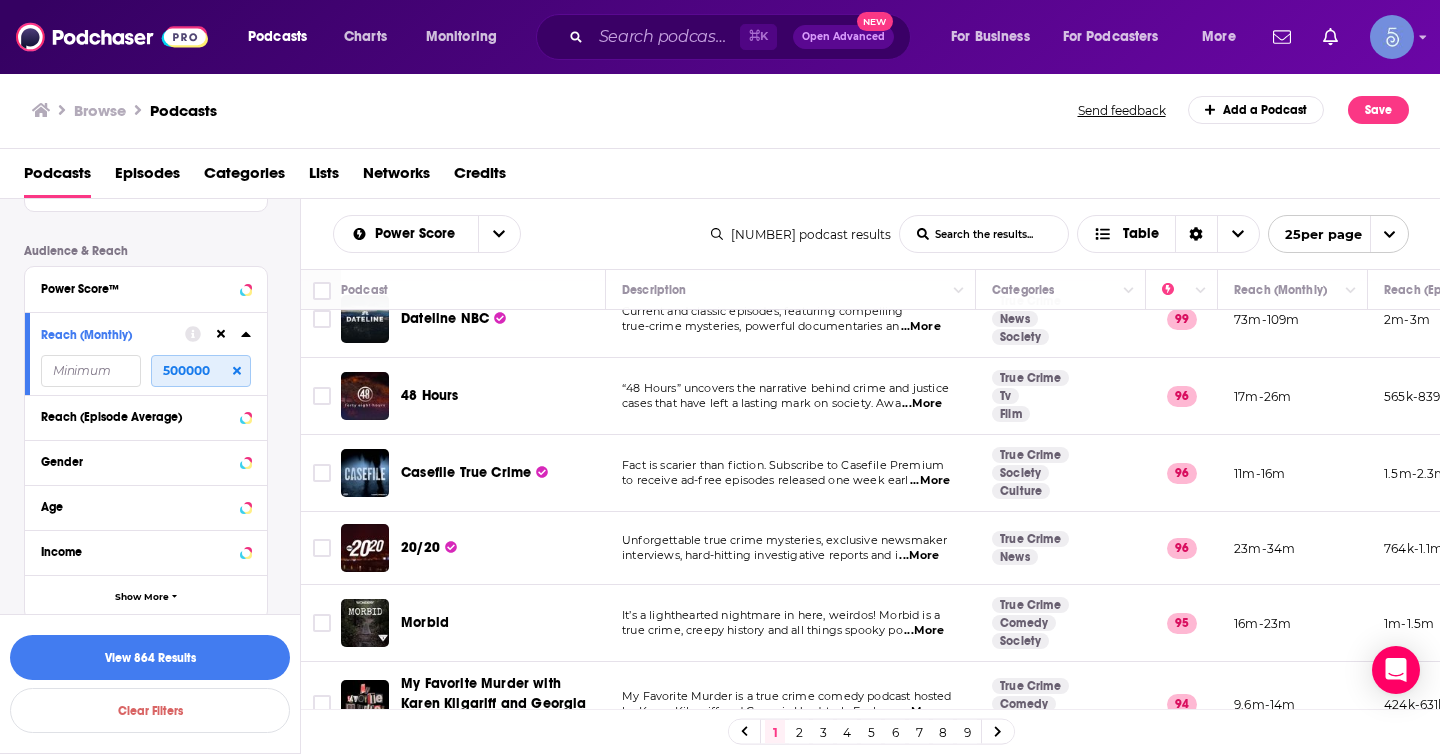 drag, startPoint x: 187, startPoint y: 373, endPoint x: 225, endPoint y: 373, distance: 38 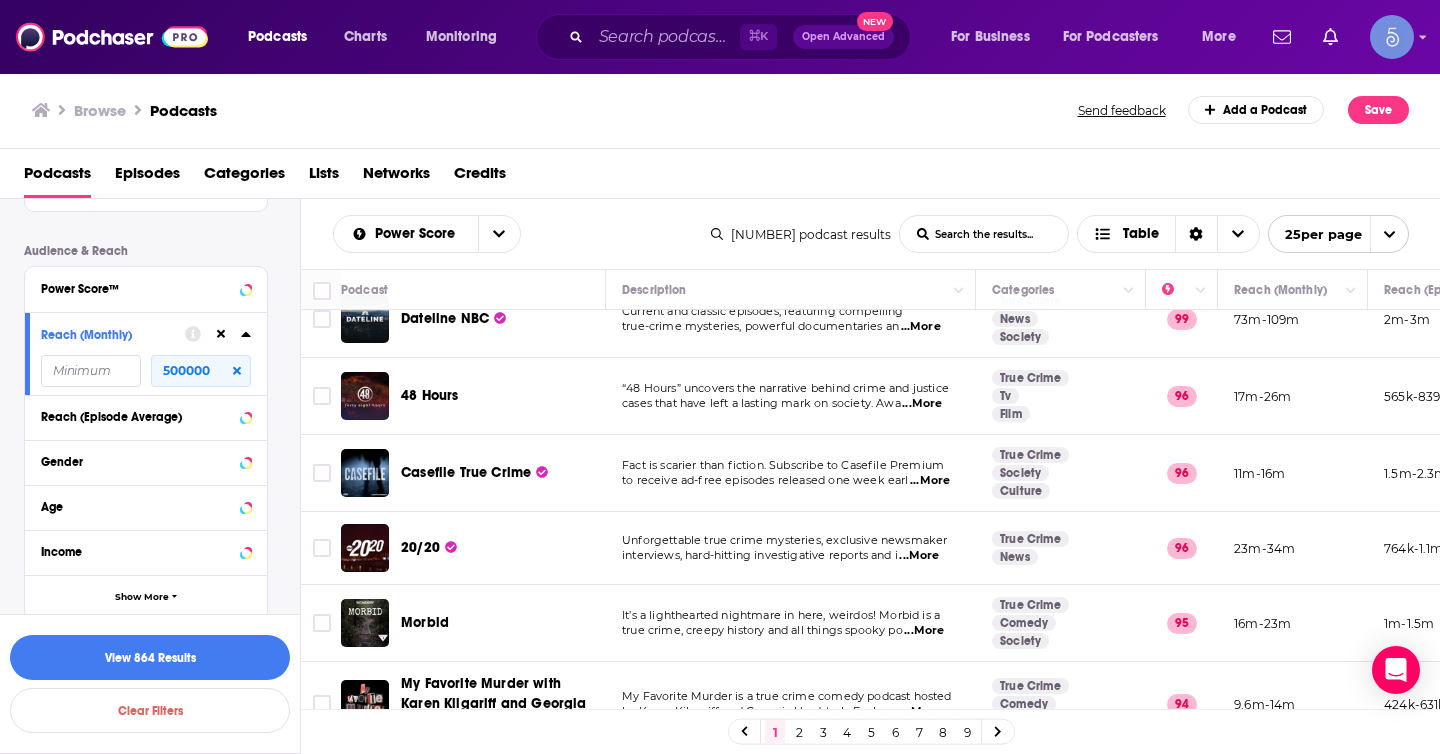 click at bounding box center (91, 371) 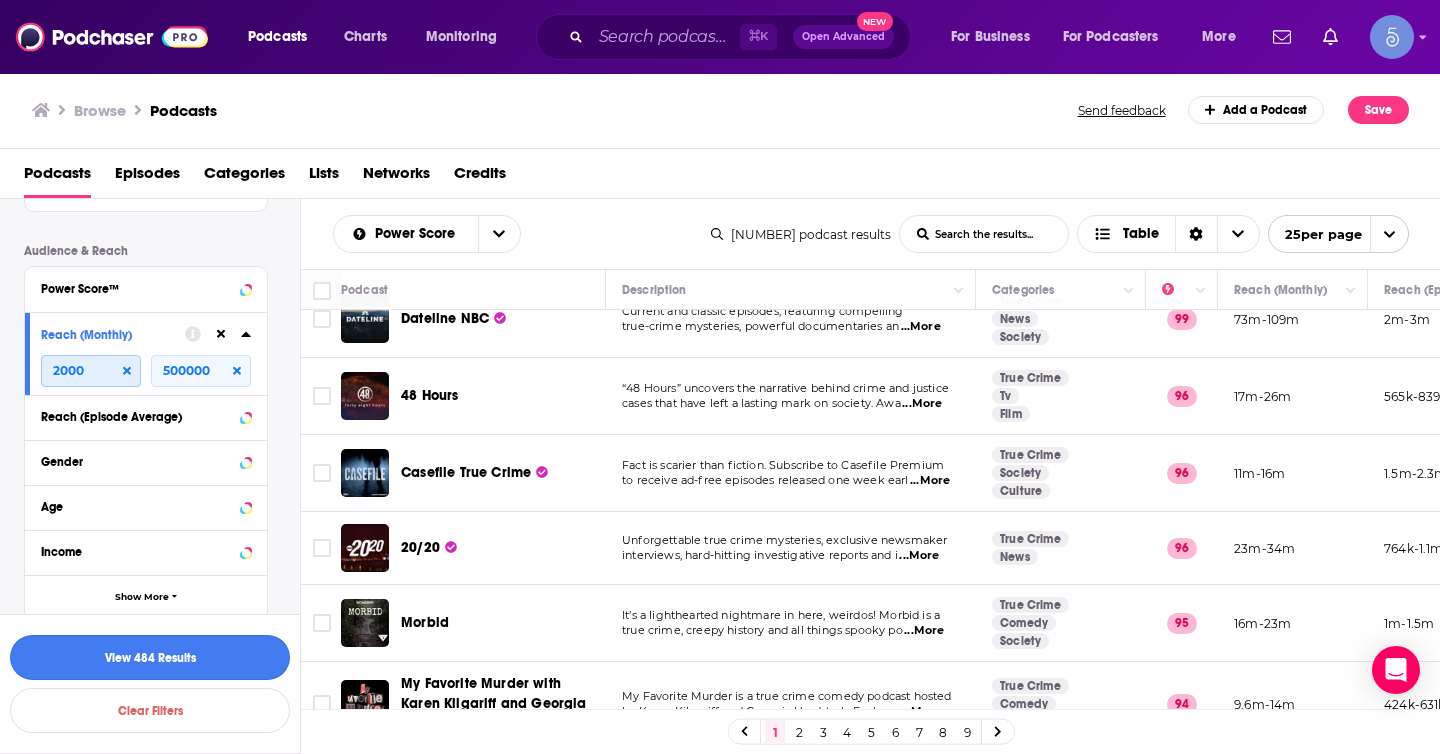 type on "2000" 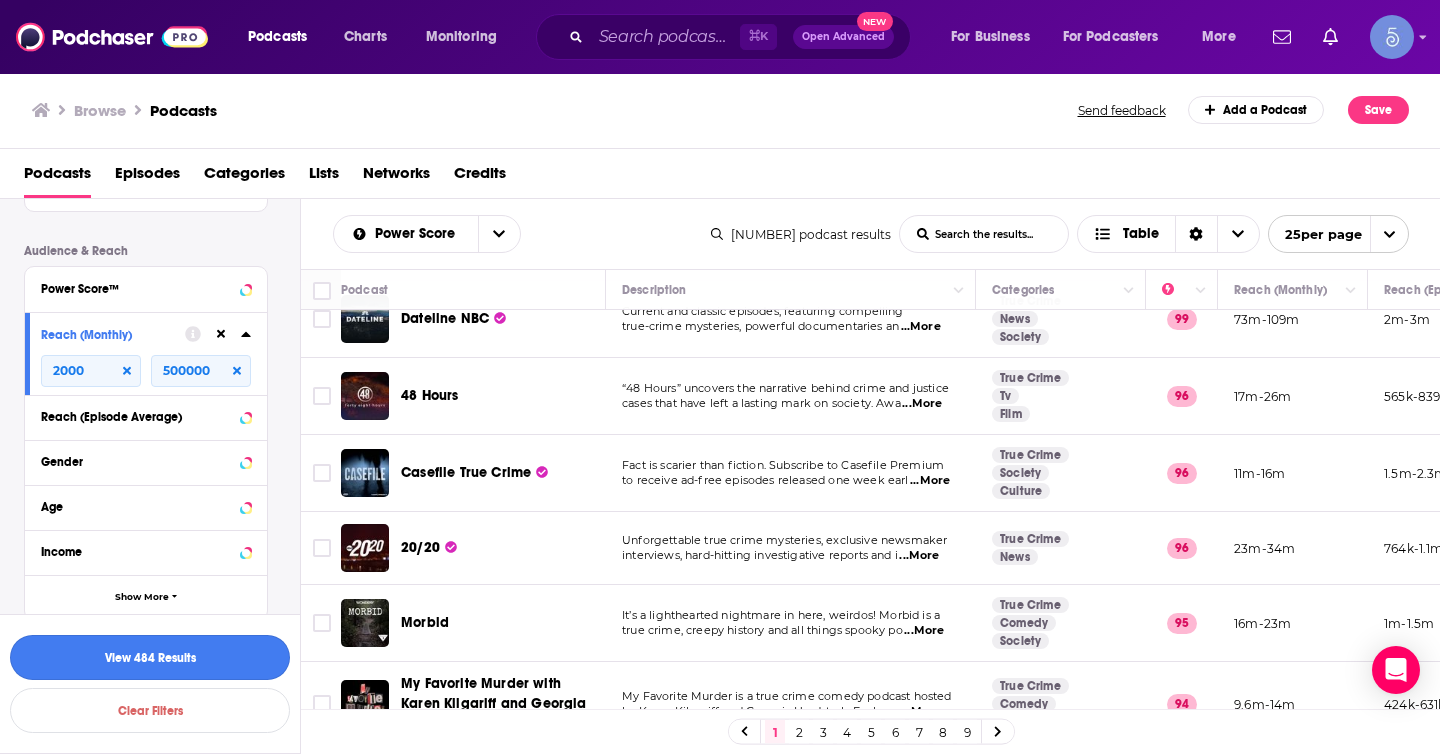 click on "View 484 Results" at bounding box center [150, 657] 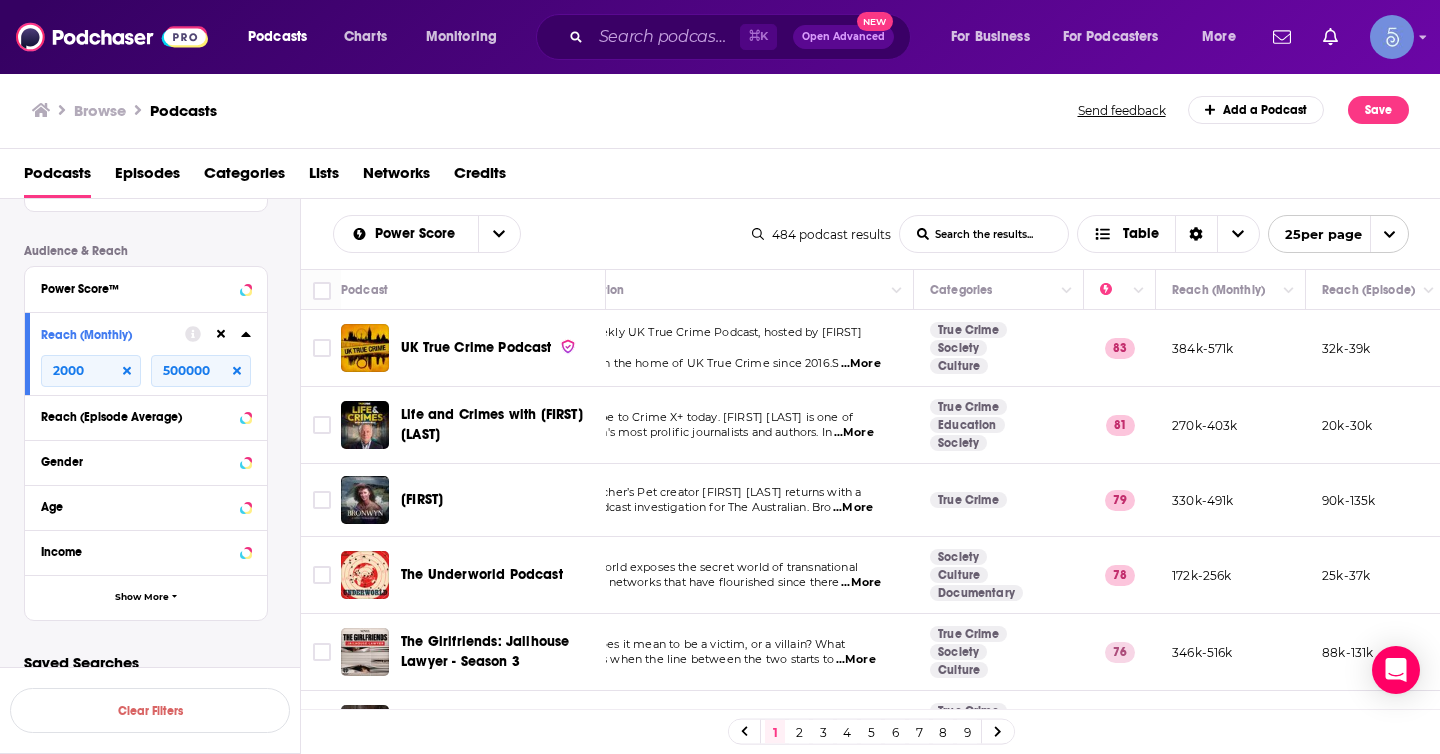 scroll, scrollTop: 0, scrollLeft: 0, axis: both 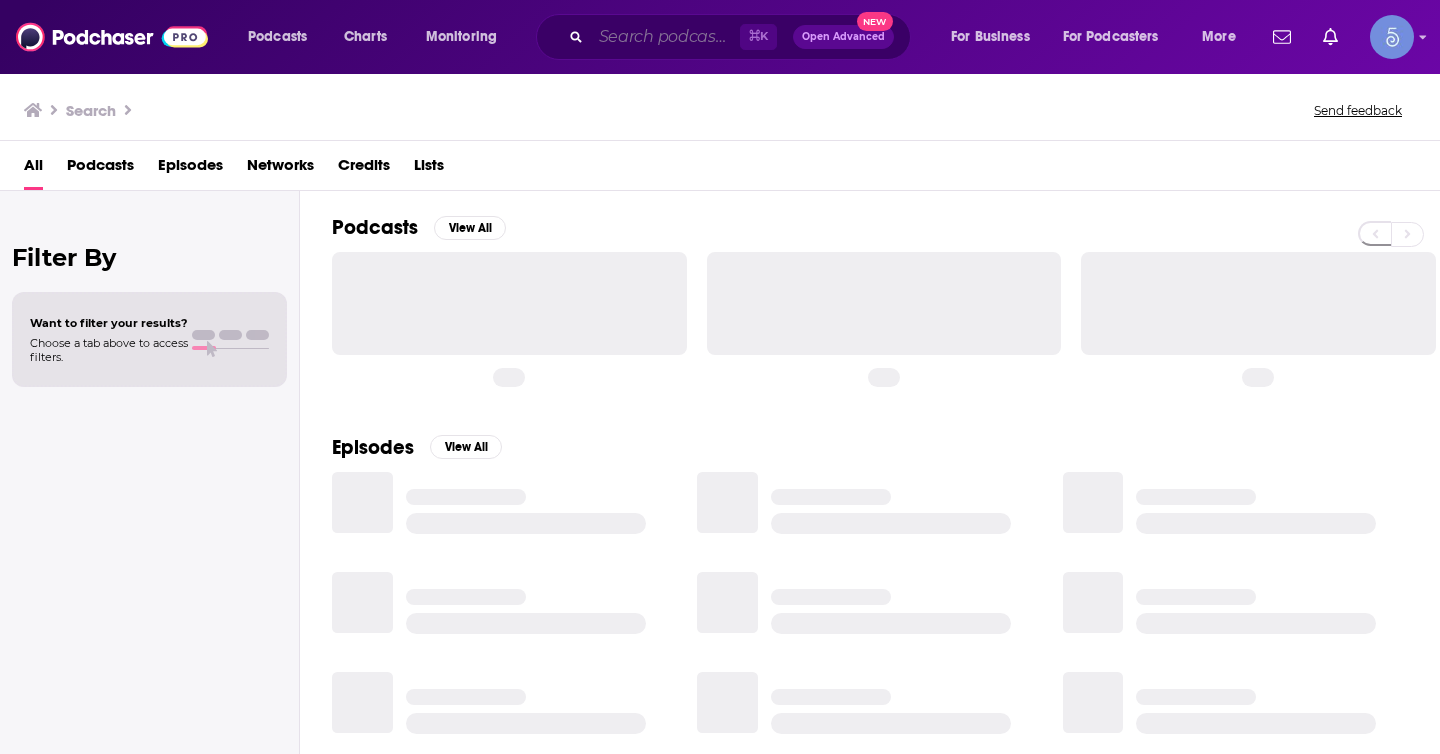 drag, startPoint x: 0, startPoint y: 0, endPoint x: 680, endPoint y: 39, distance: 681.1175 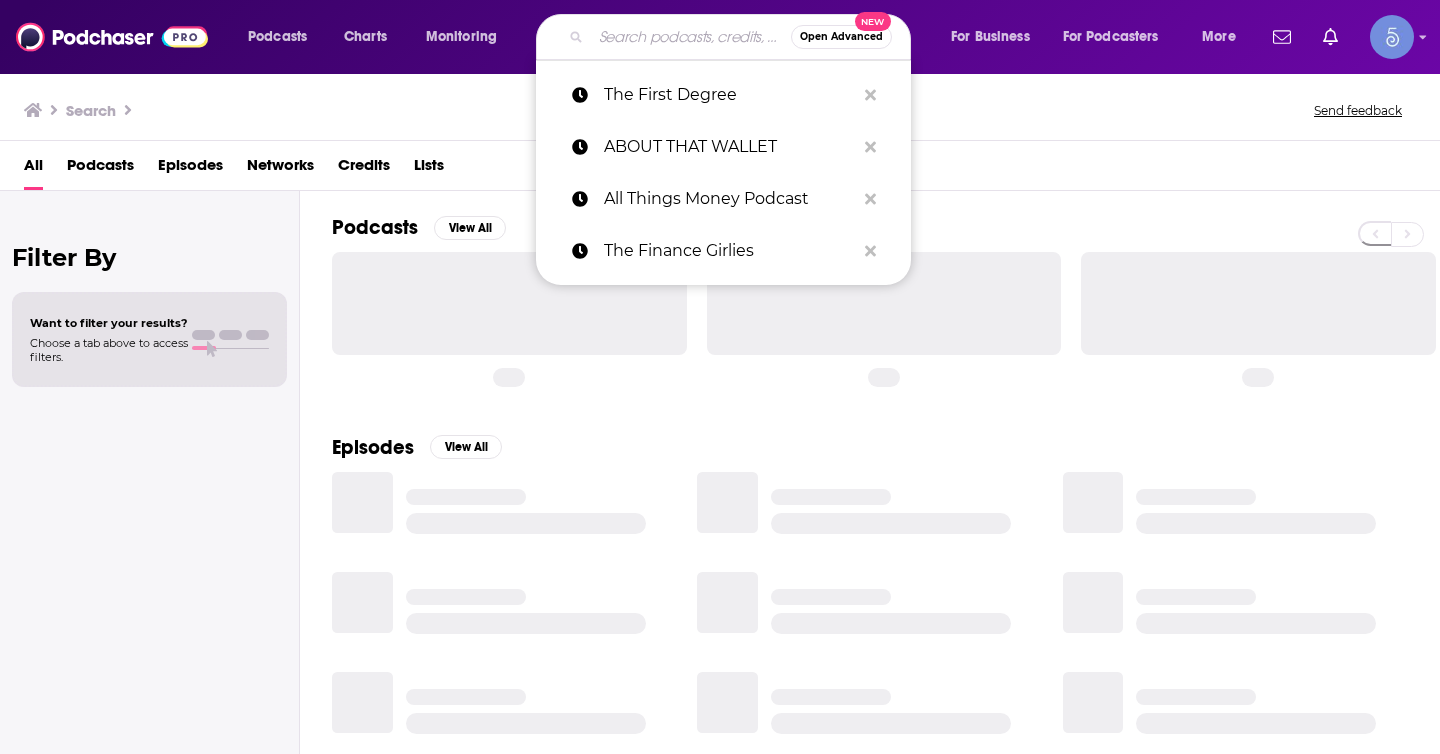 paste on "Choose Your S.O.U.L." 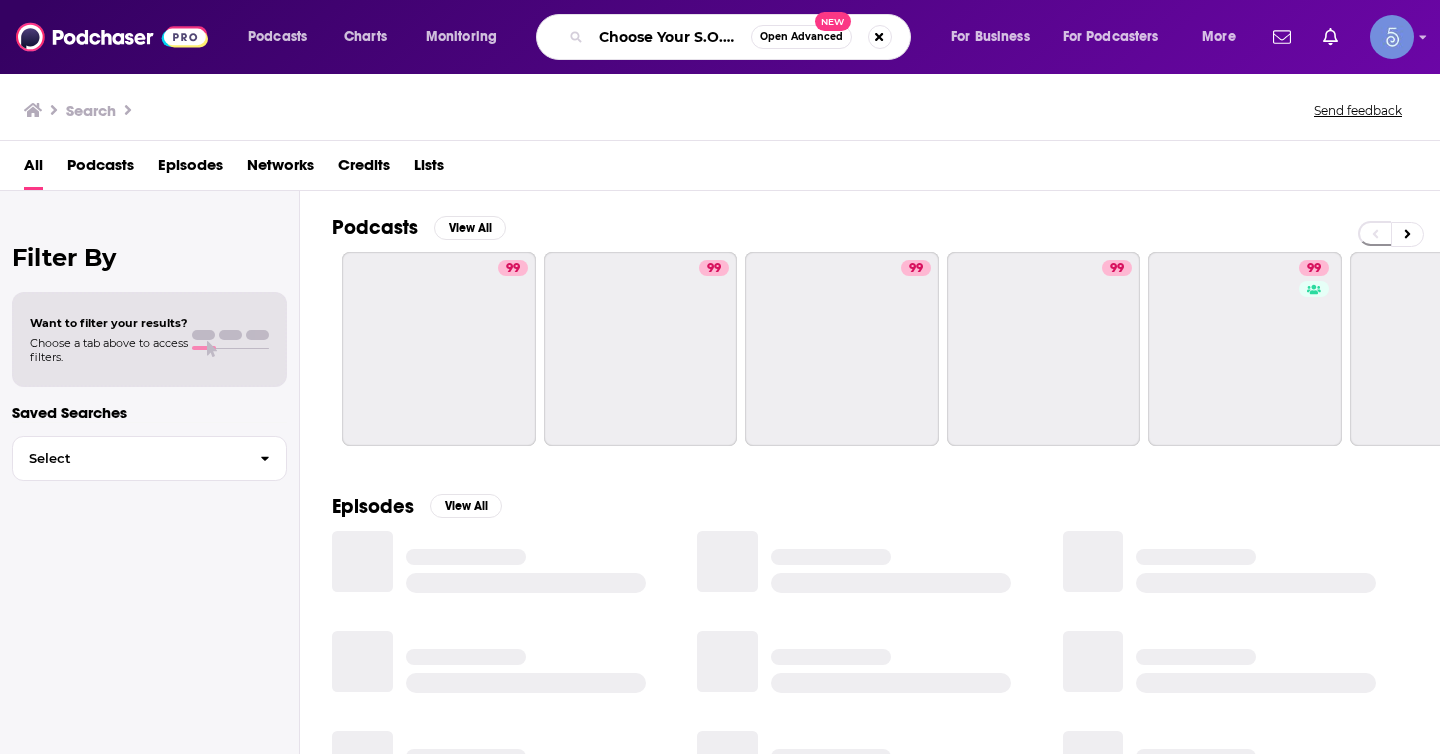 scroll, scrollTop: 0, scrollLeft: 9, axis: horizontal 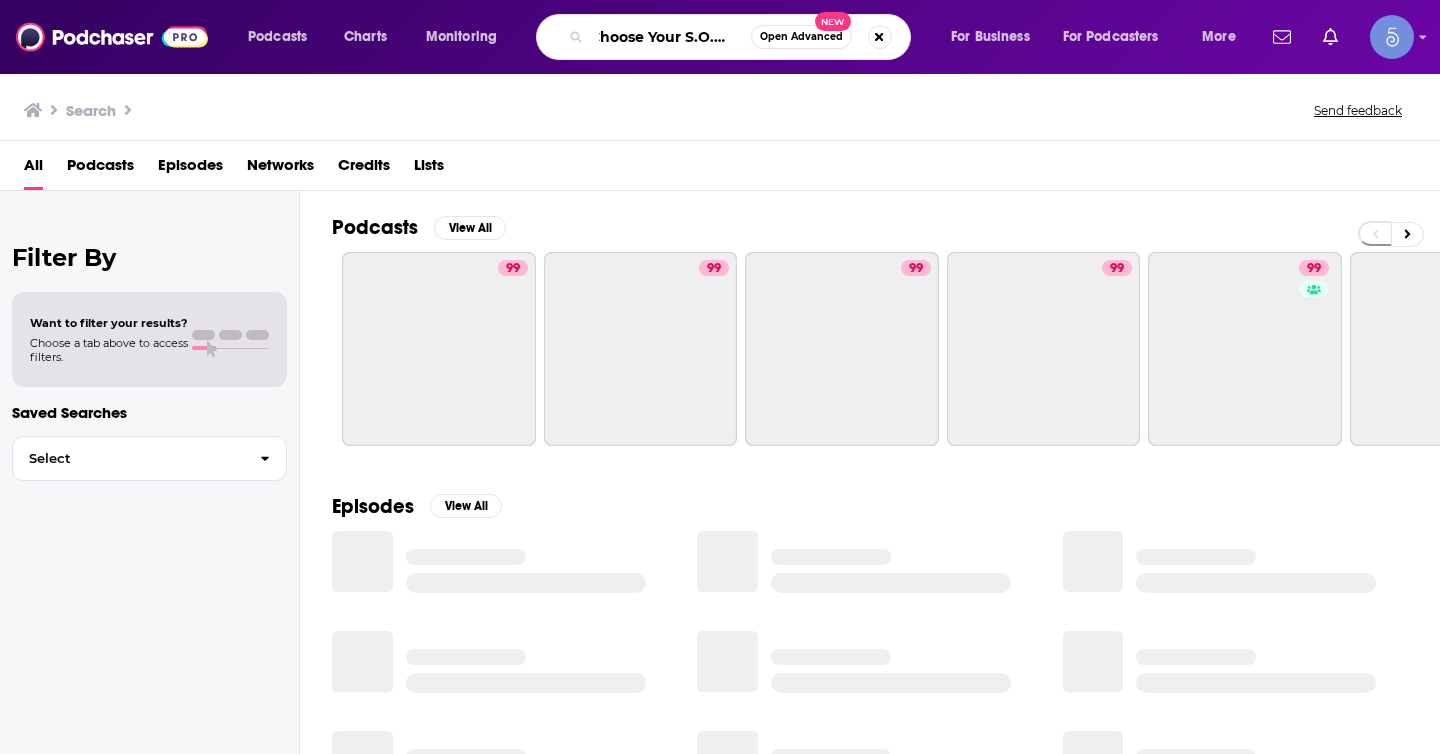 type on "Choose Your S.O.U.L." 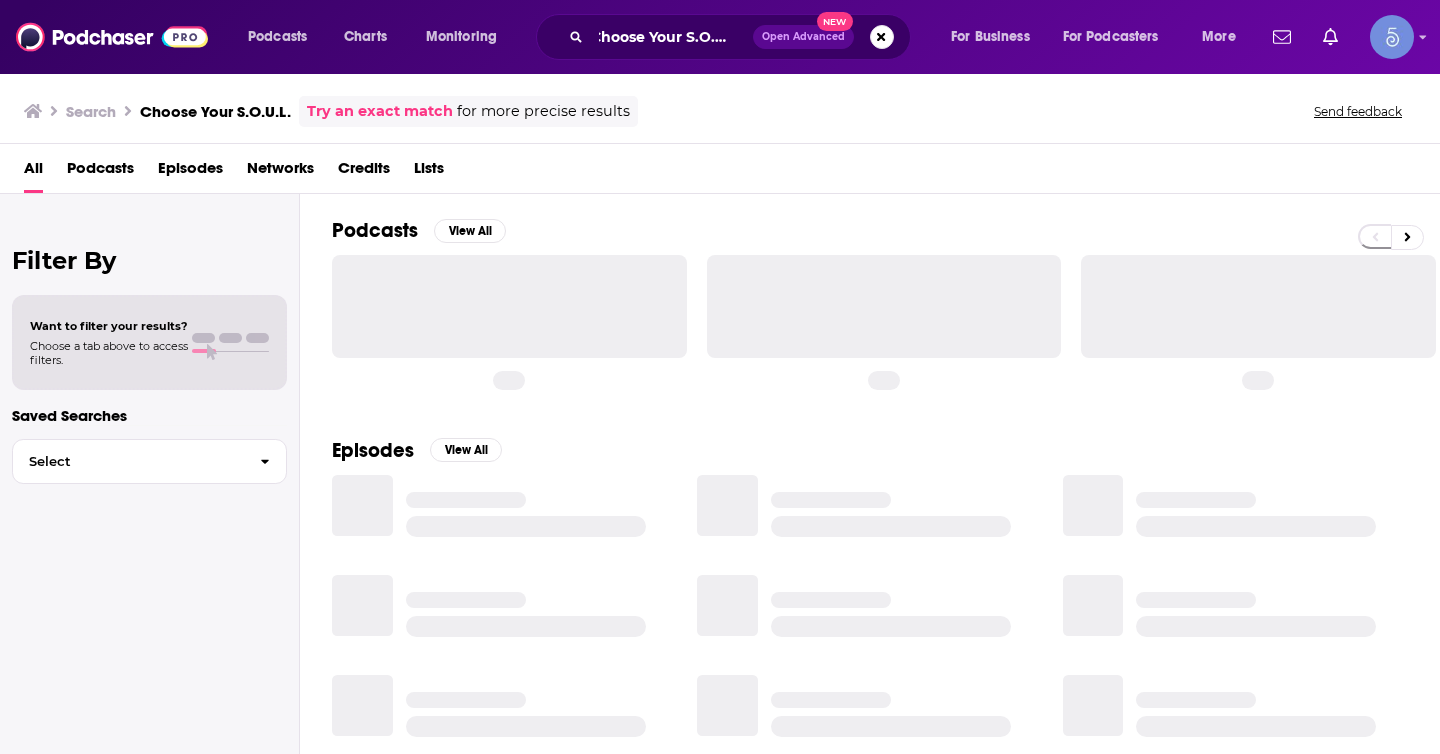 scroll, scrollTop: 0, scrollLeft: 0, axis: both 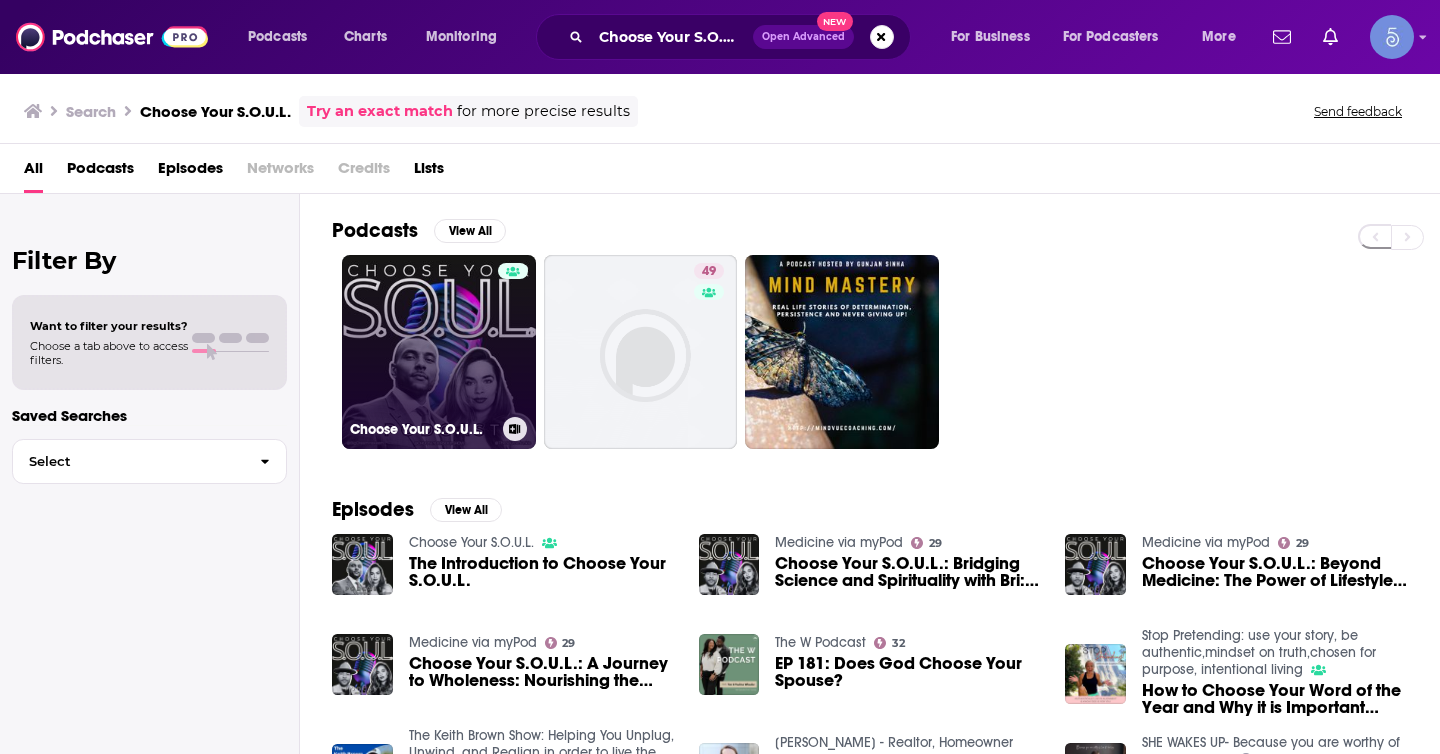 click on "Choose Your S.O.U.L." at bounding box center [439, 352] 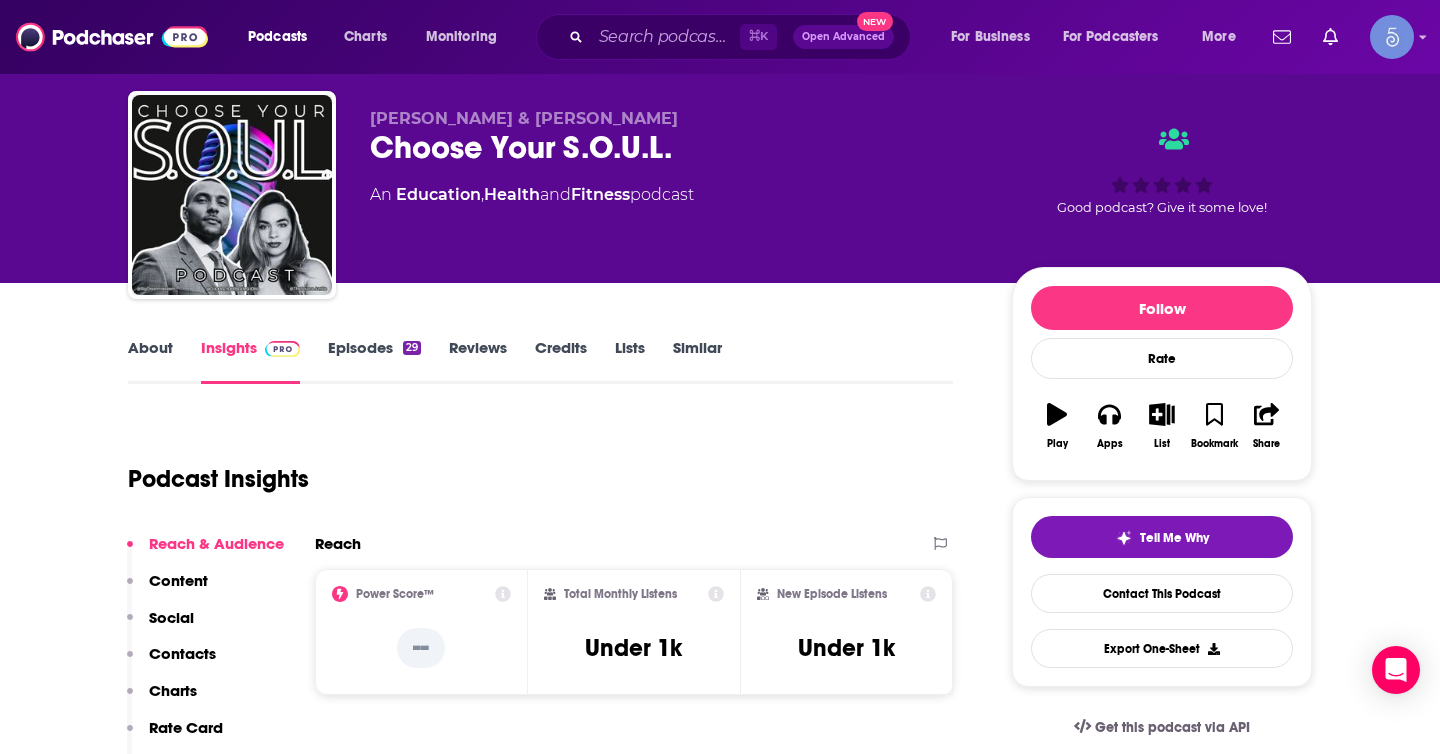scroll, scrollTop: 0, scrollLeft: 0, axis: both 